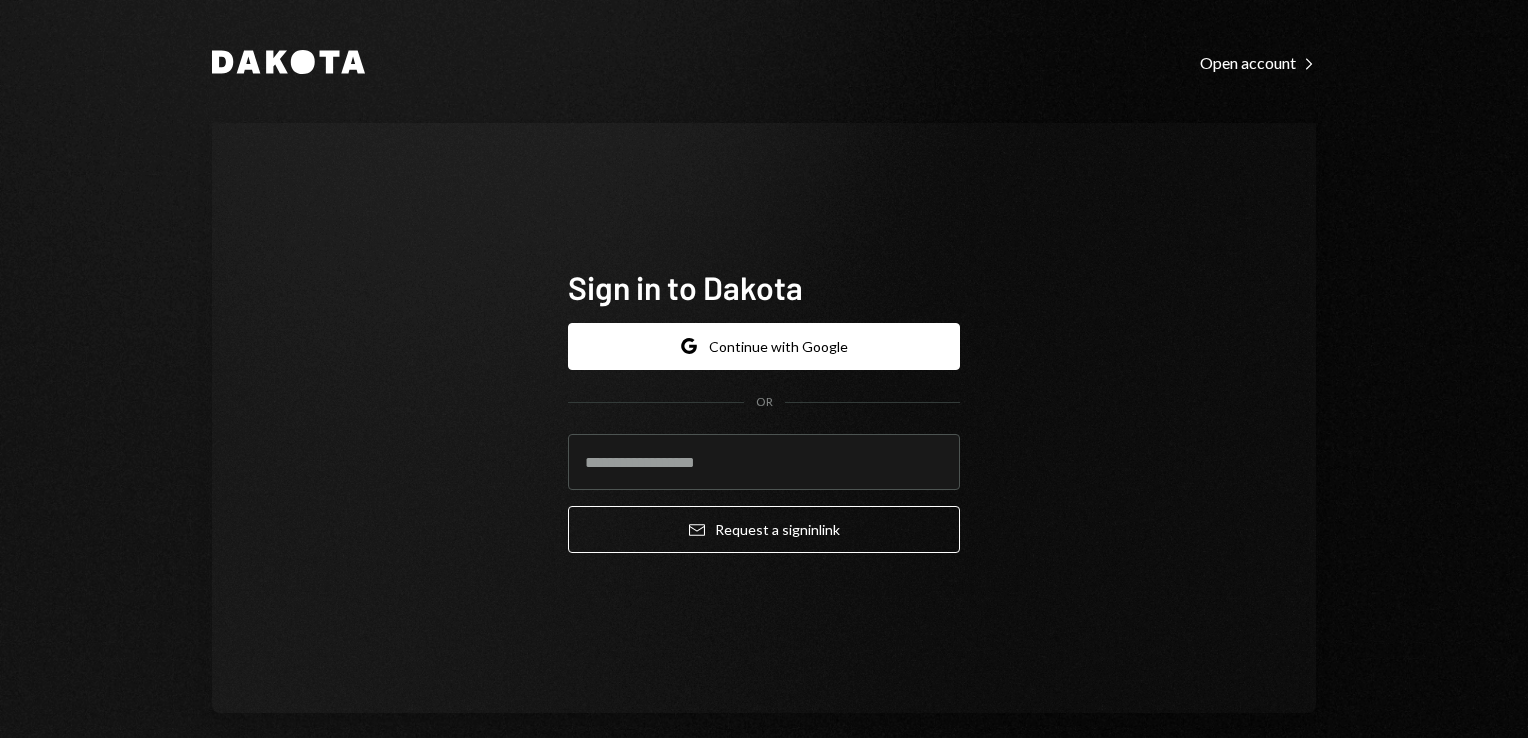 scroll, scrollTop: 0, scrollLeft: 0, axis: both 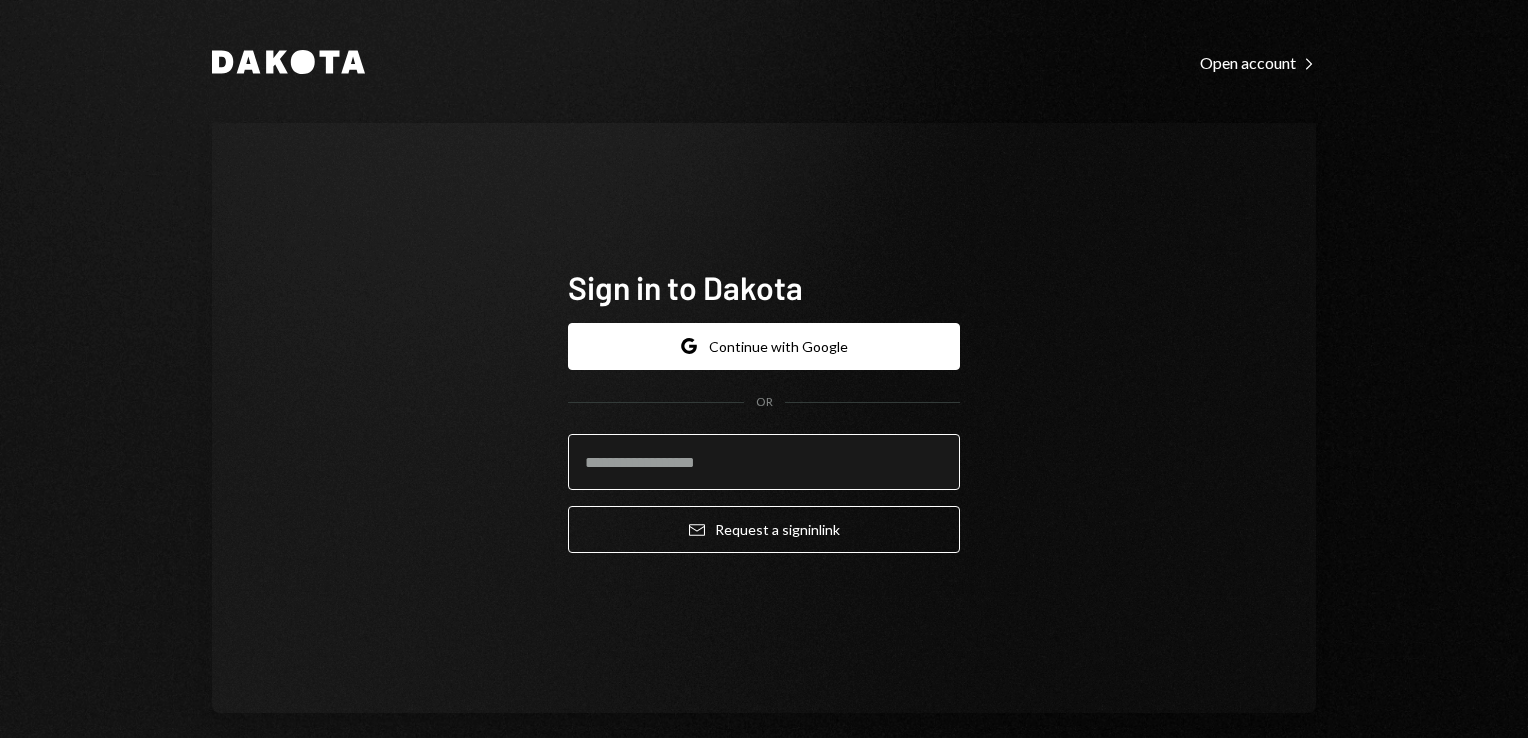 click at bounding box center [764, 462] 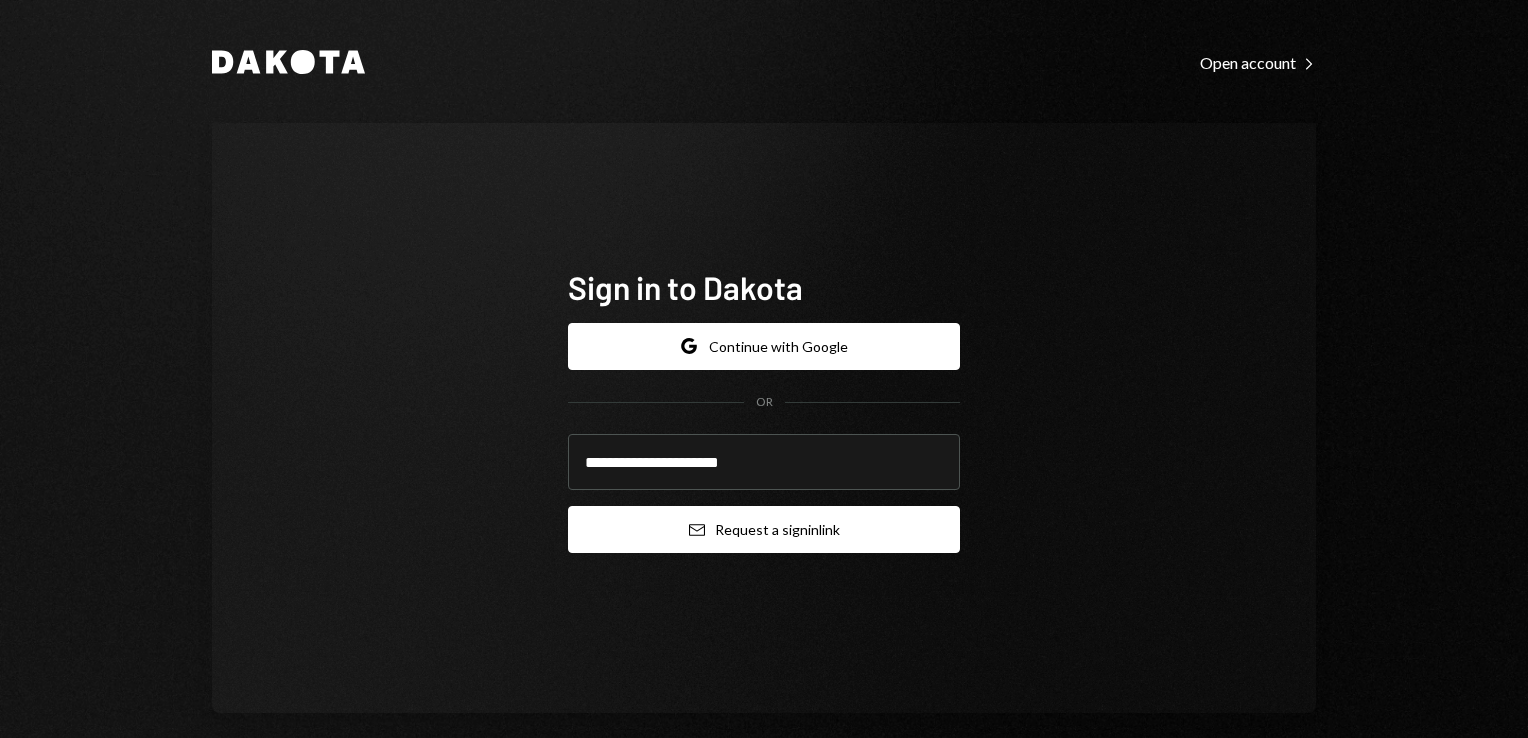 click on "Email Request a sign  in  link" at bounding box center (764, 529) 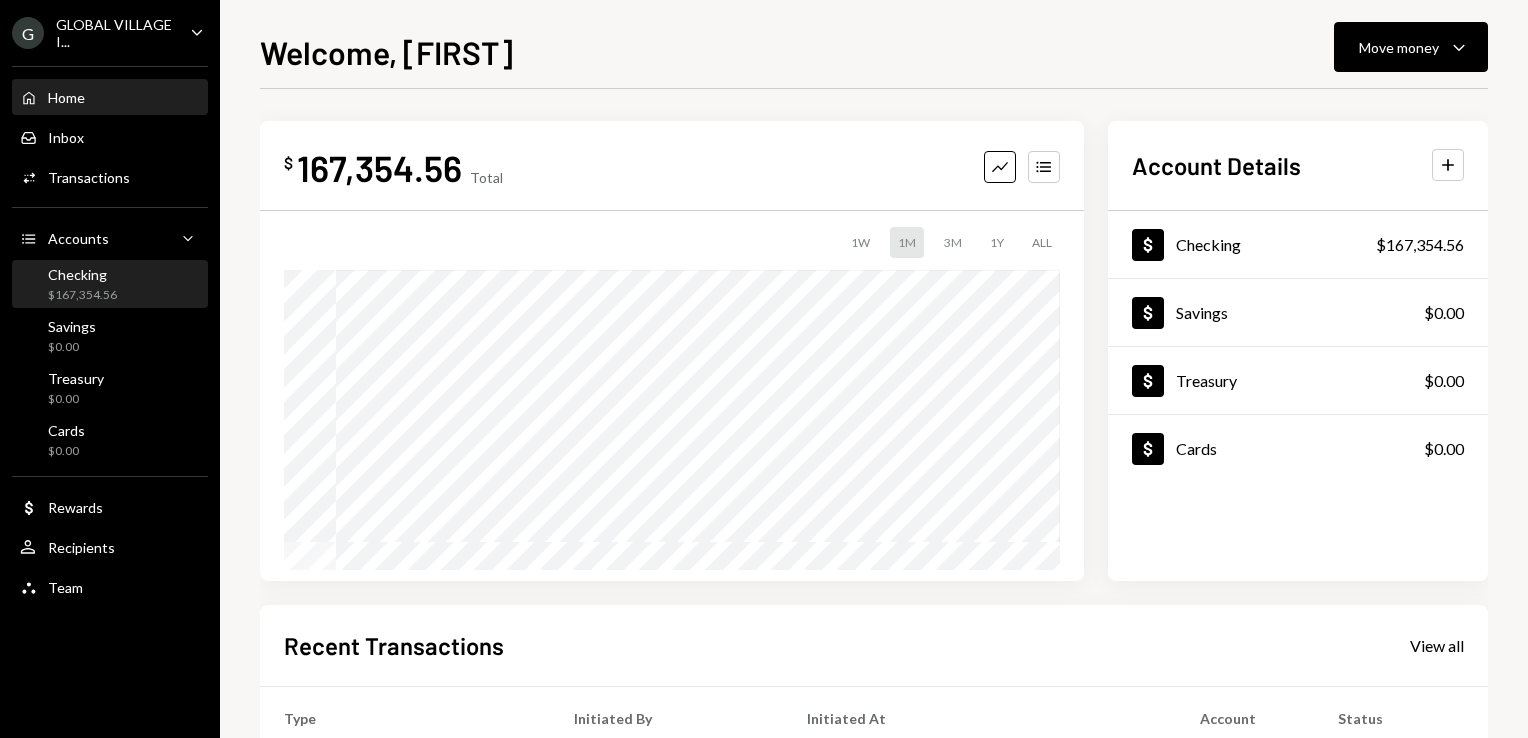 click on "Checking" at bounding box center (82, 274) 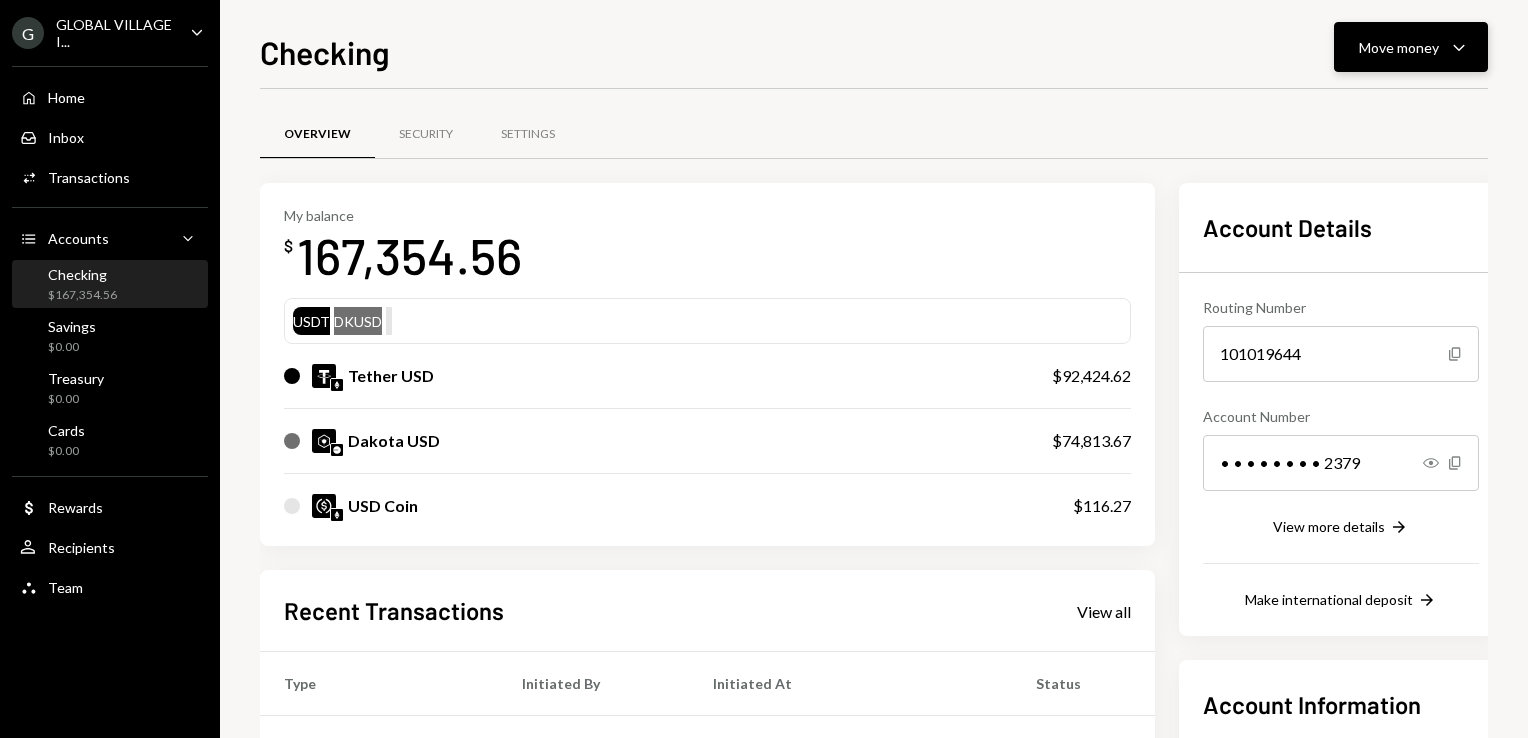 click on "Move money Caret Down" at bounding box center [1411, 47] 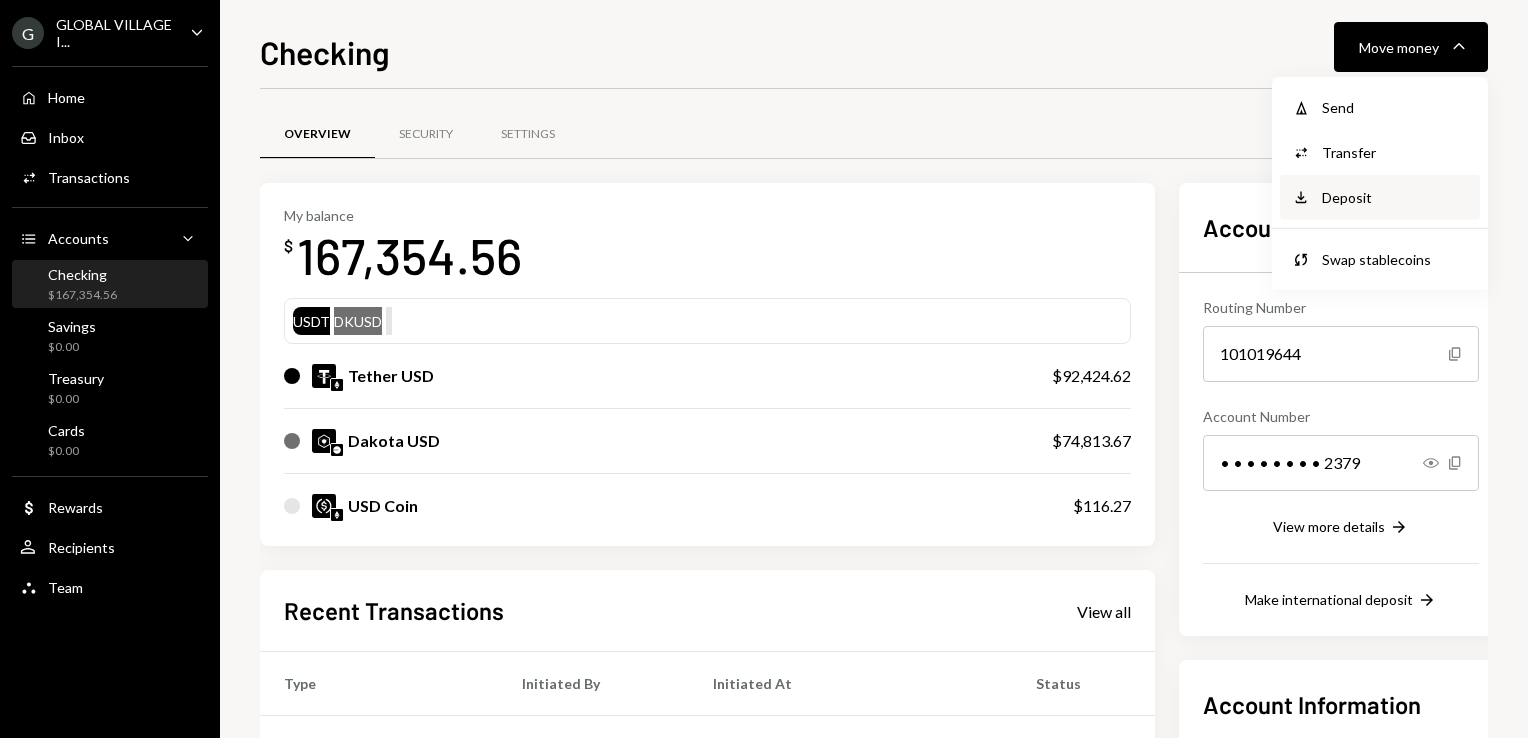 click on "Deposit Deposit" at bounding box center [1380, 197] 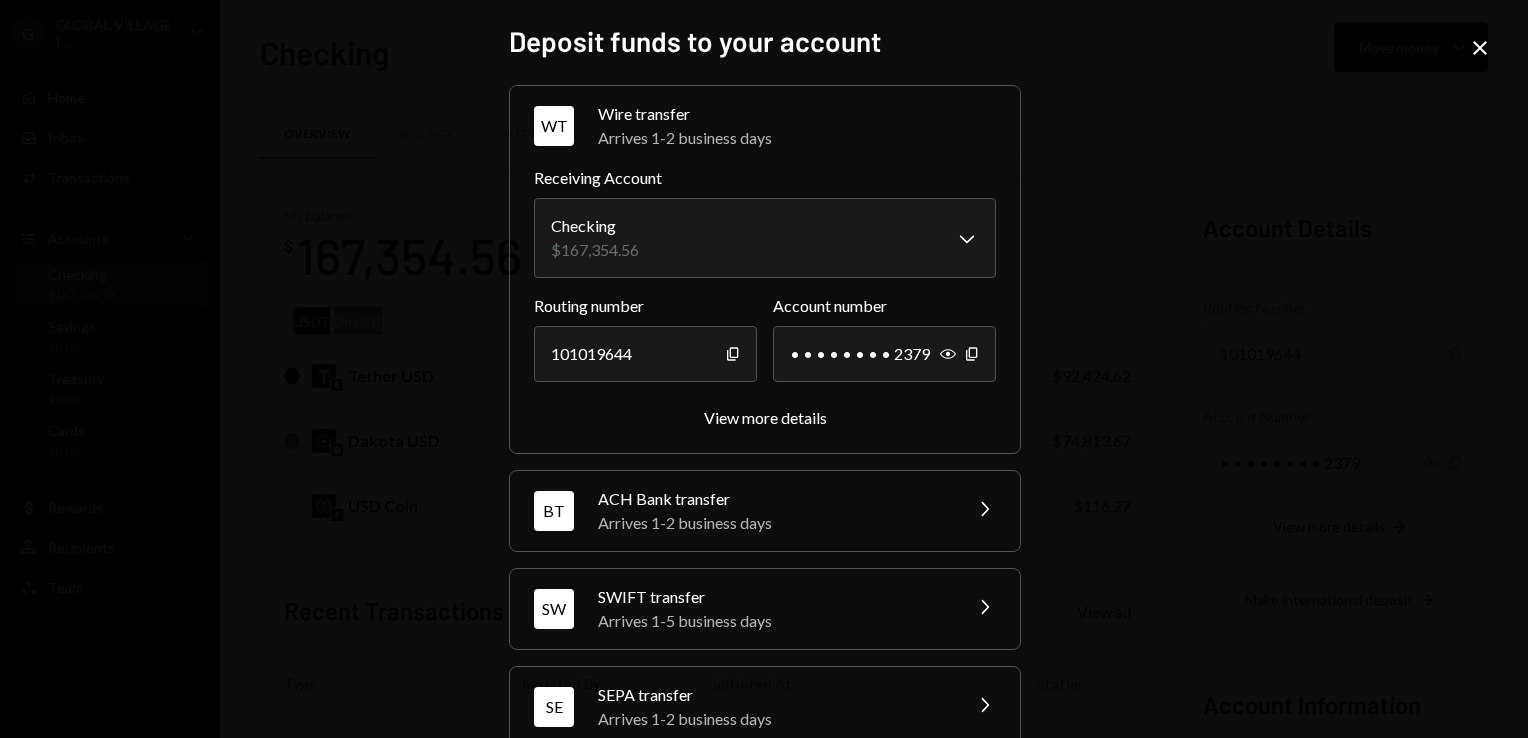 scroll, scrollTop: 136, scrollLeft: 0, axis: vertical 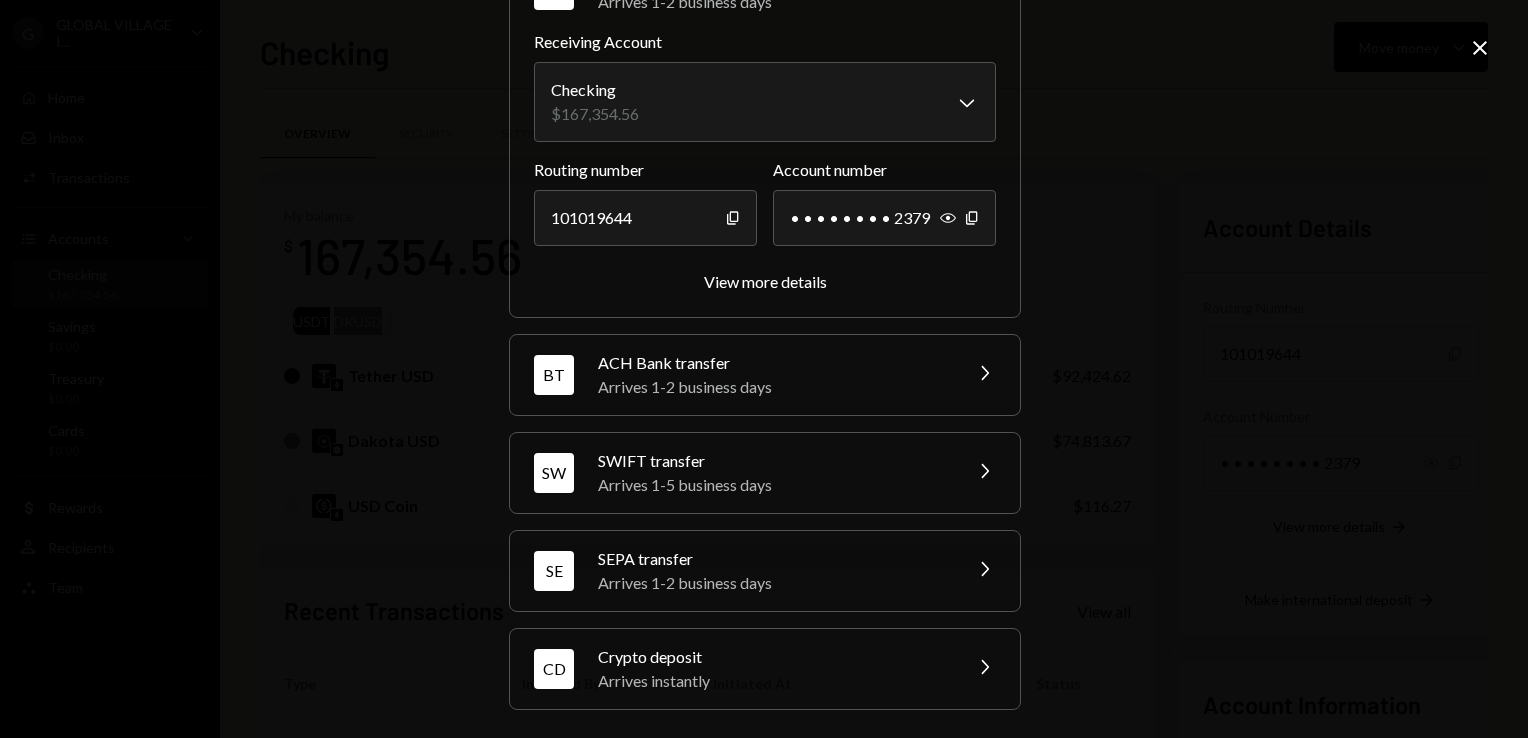 click on "Crypto deposit" at bounding box center (773, 657) 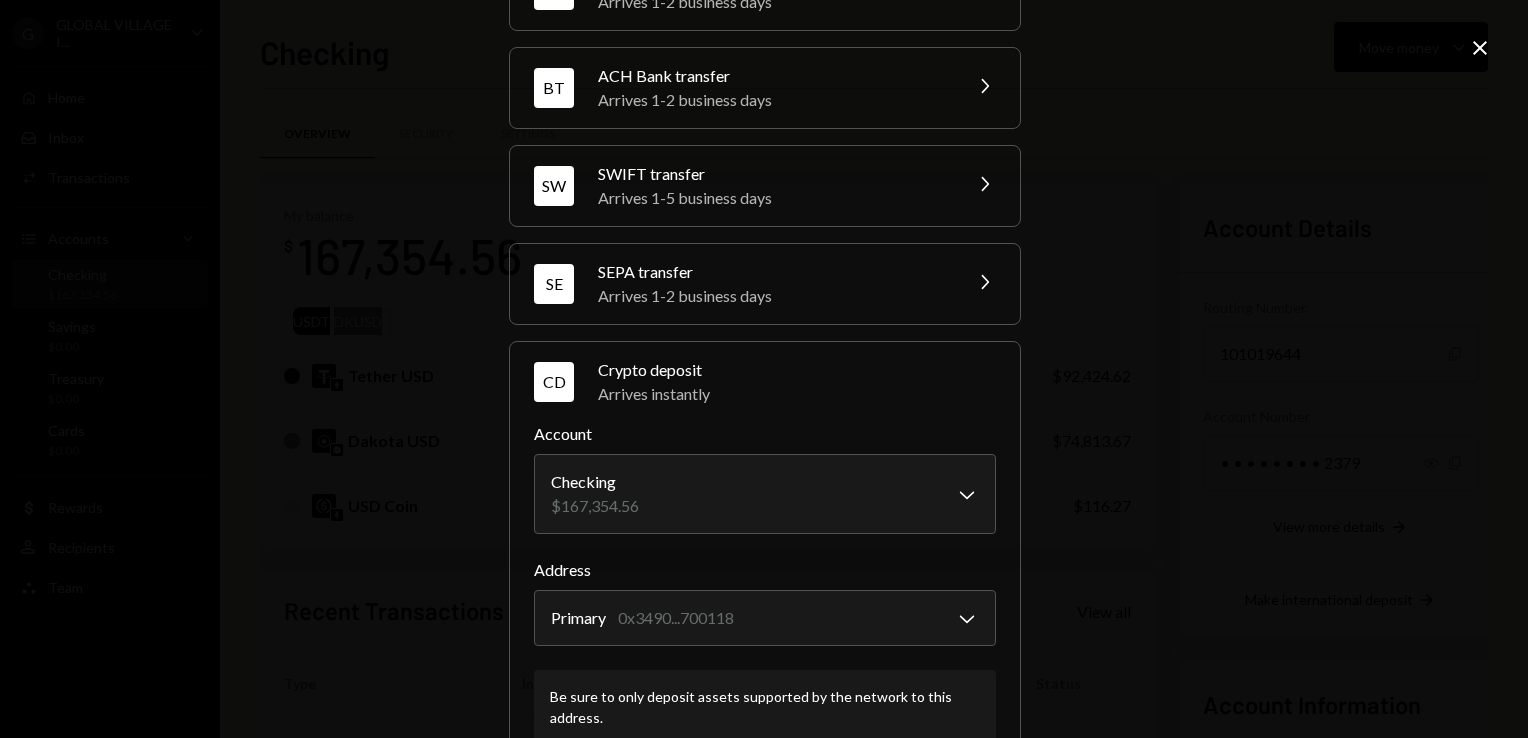 scroll, scrollTop: 264, scrollLeft: 0, axis: vertical 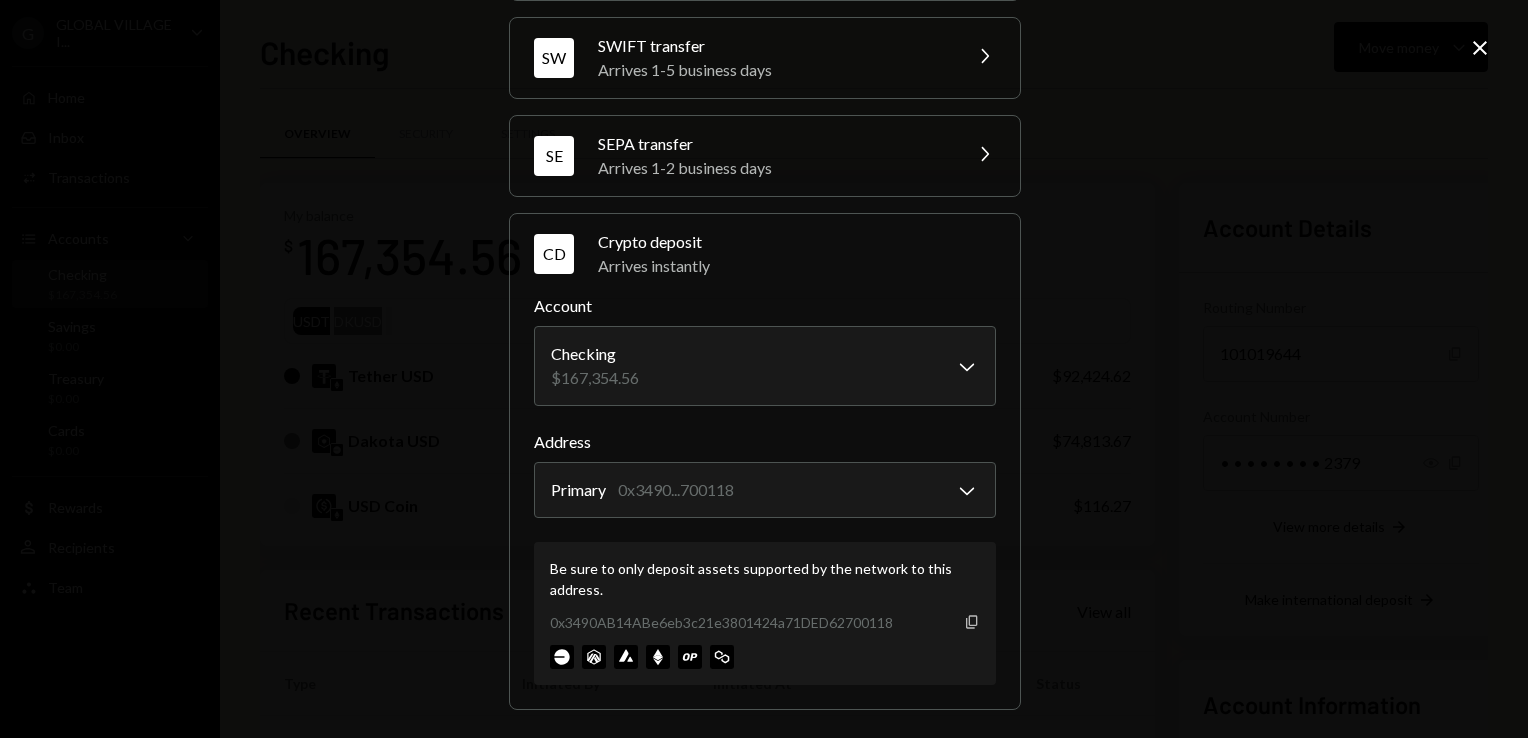 click on "Copy" 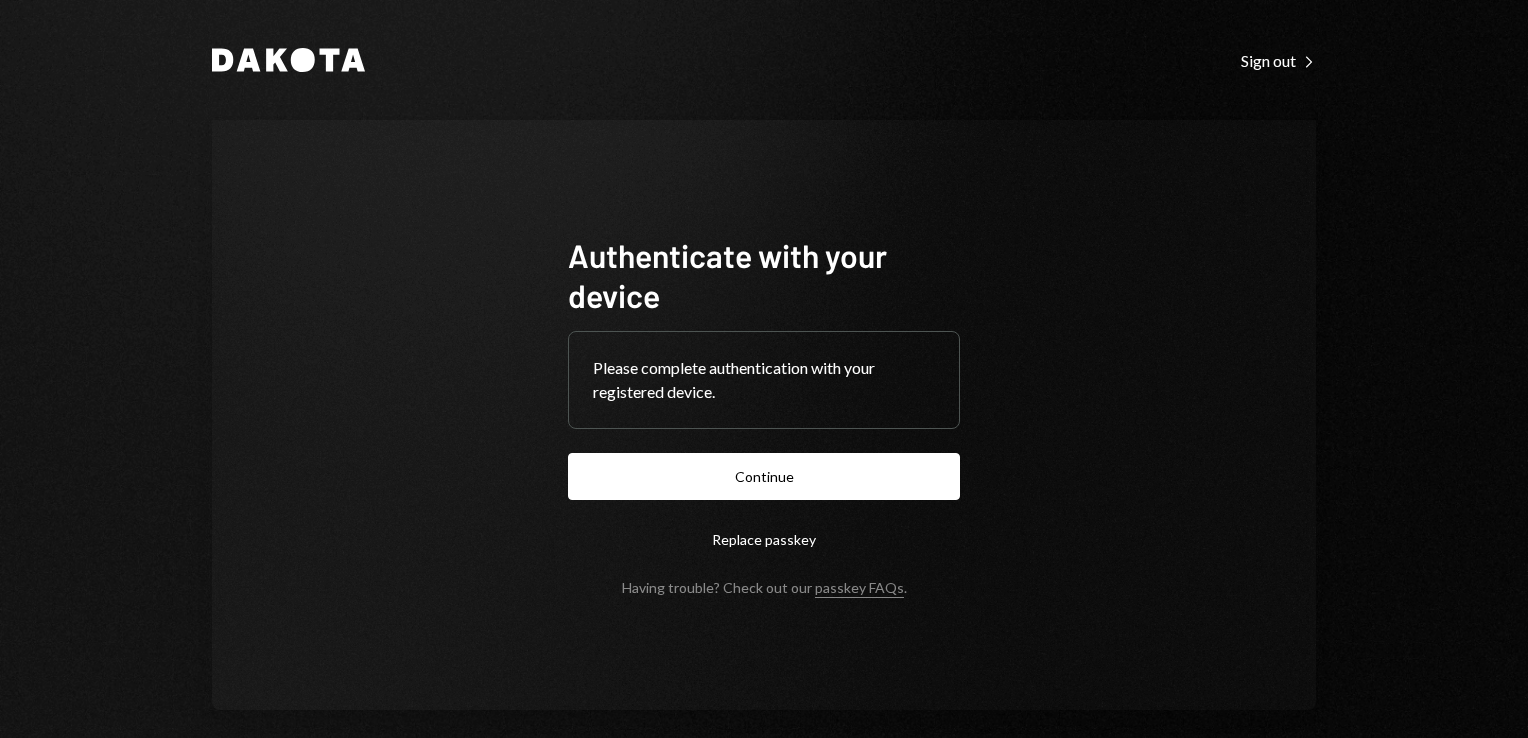 scroll, scrollTop: 0, scrollLeft: 0, axis: both 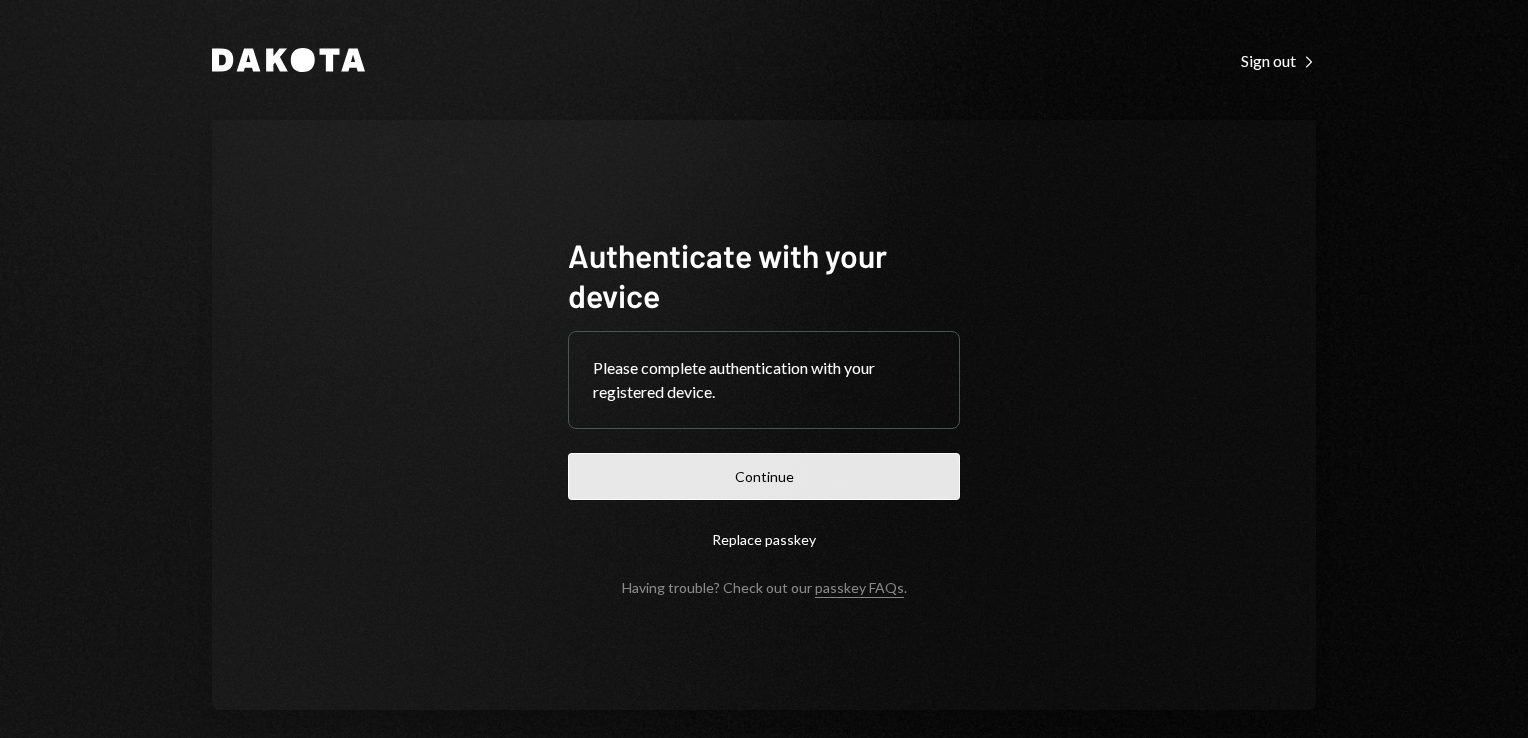 click on "Continue" at bounding box center (764, 476) 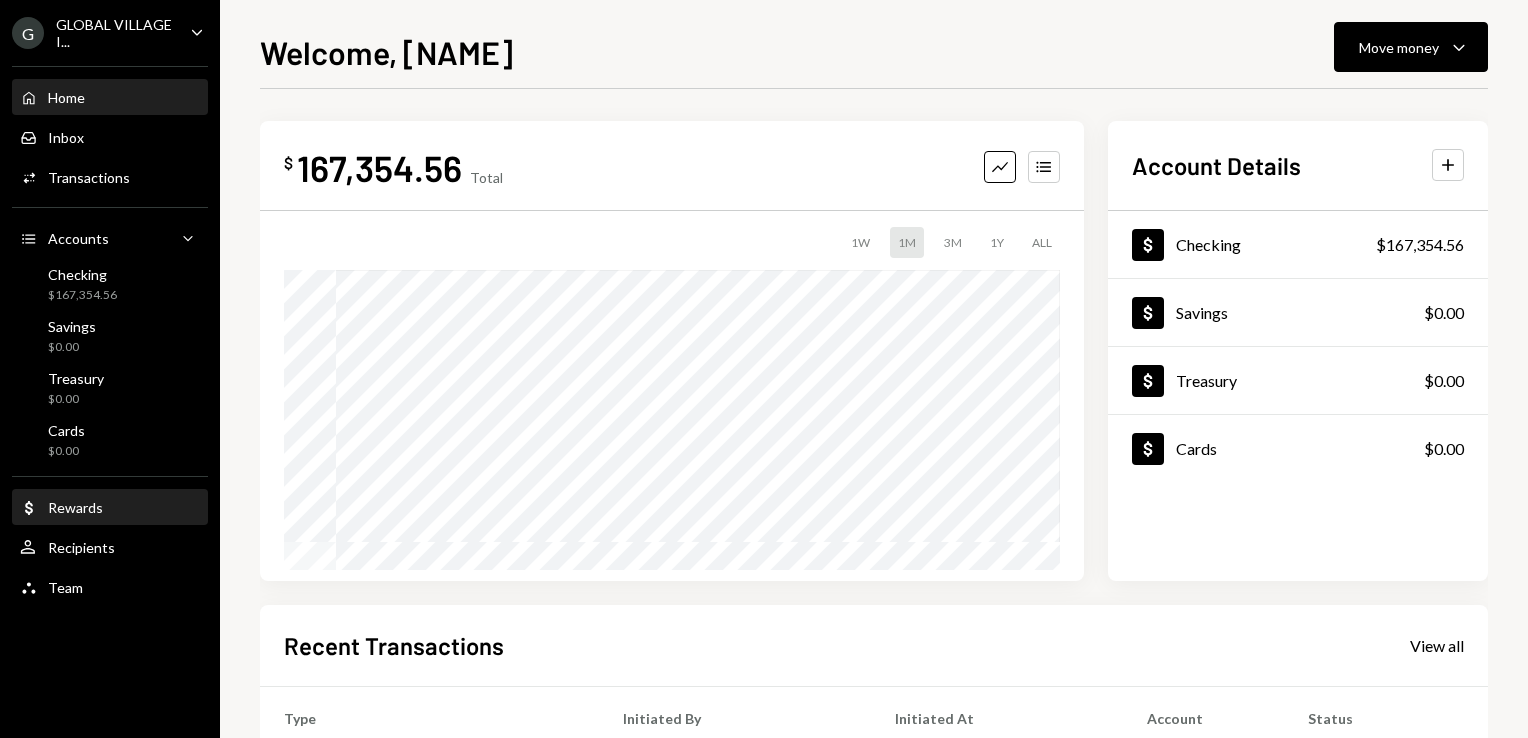 click on "Dollar Rewards" at bounding box center (110, 508) 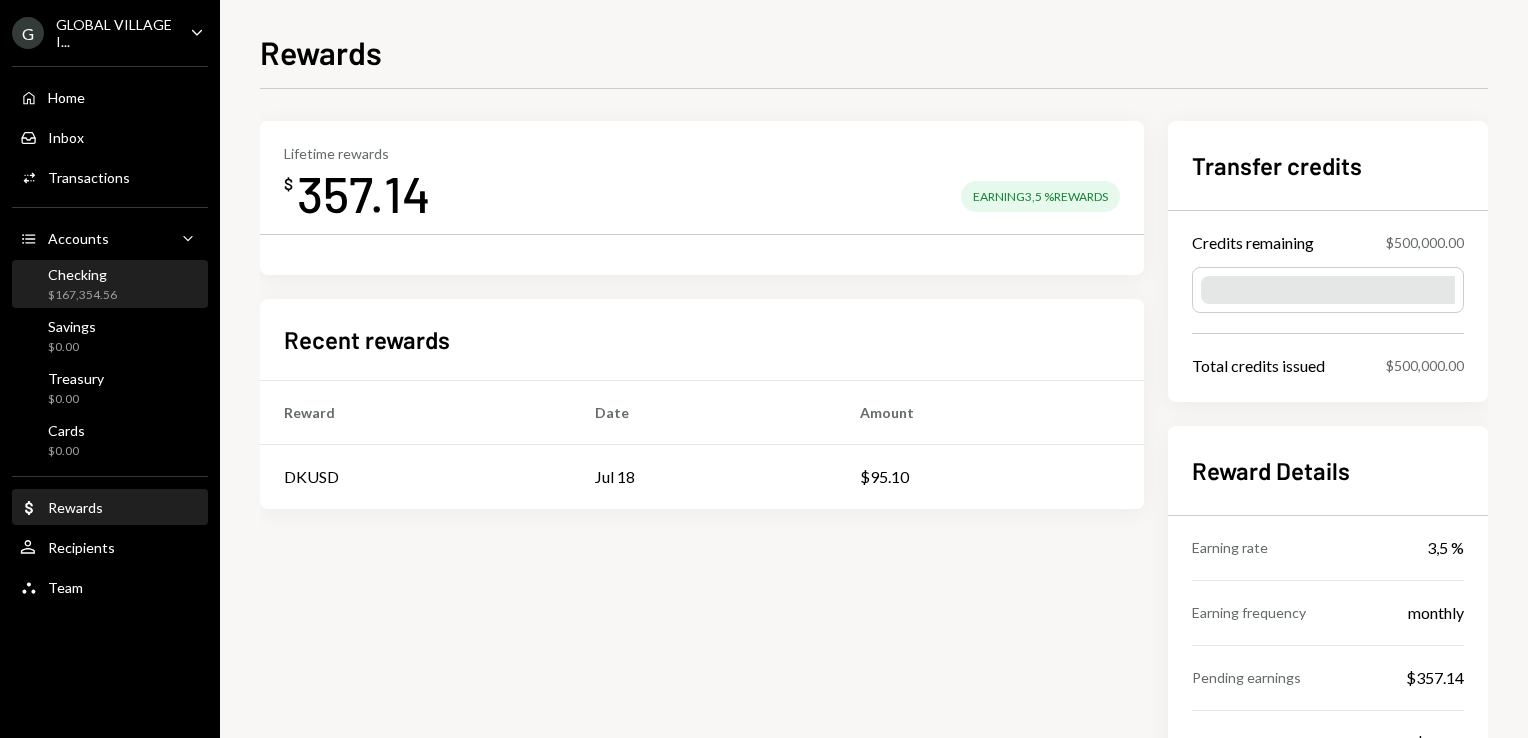 click on "Checking" at bounding box center (82, 274) 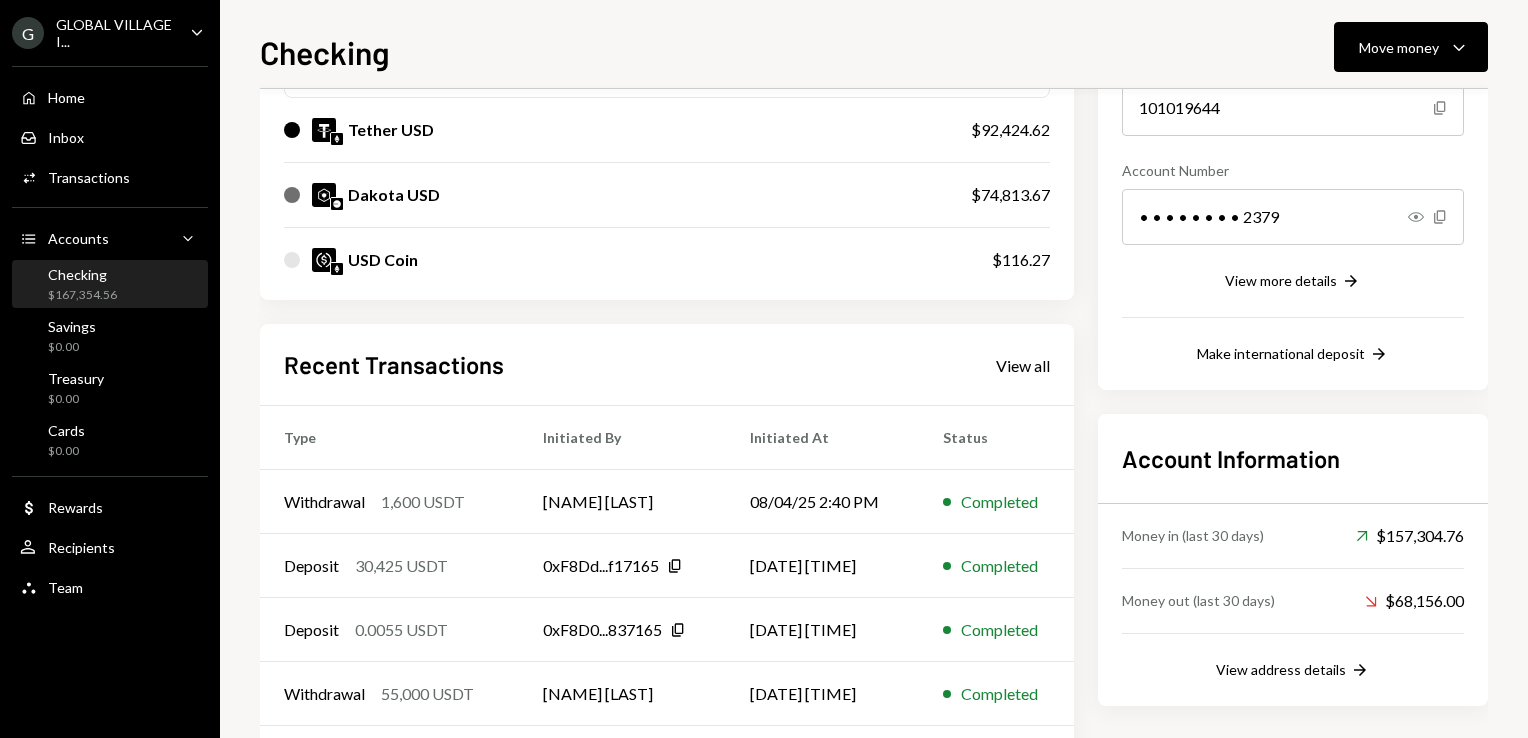 scroll, scrollTop: 280, scrollLeft: 0, axis: vertical 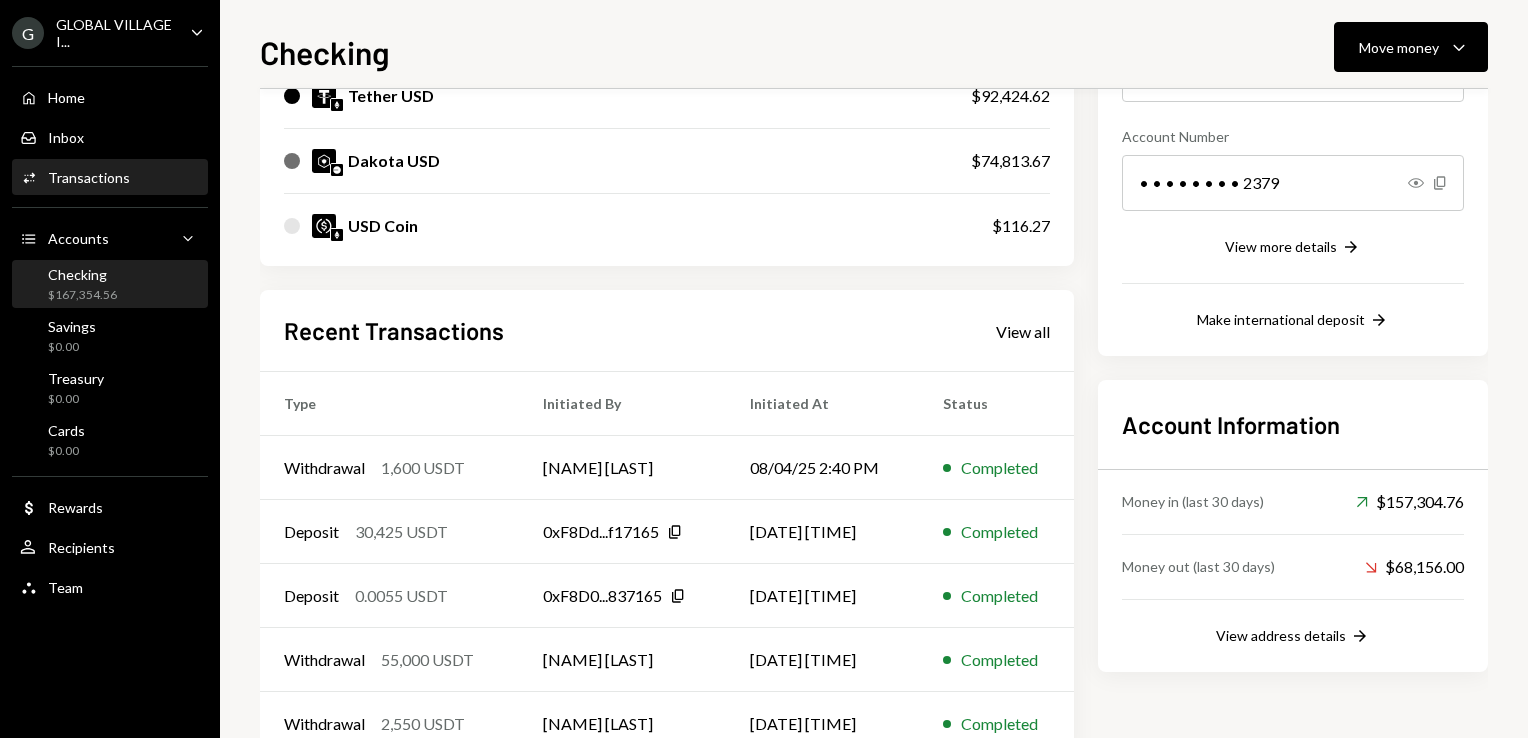 click on "Transactions" at bounding box center [89, 177] 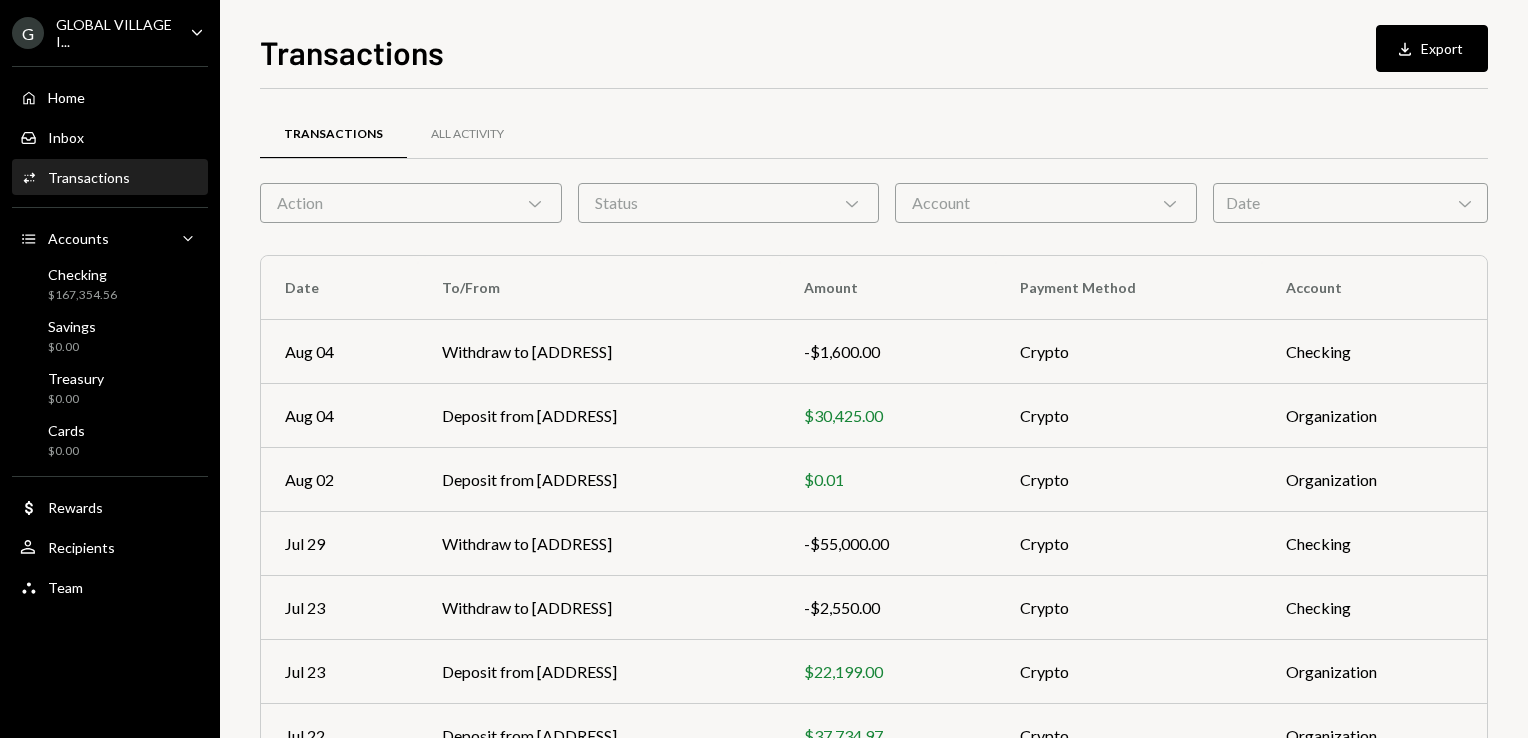 click on "Chevron Down" 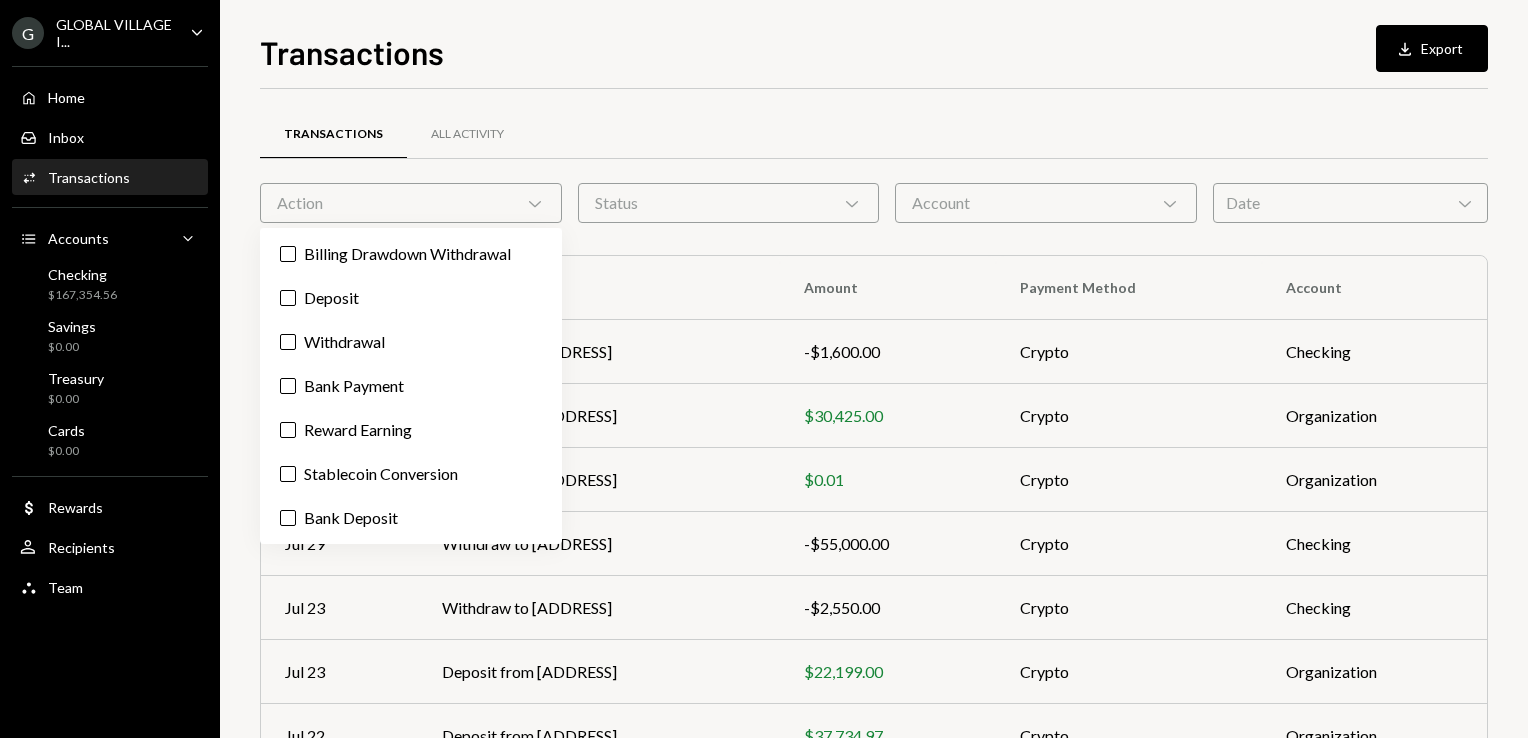 click on "Chevron Down" 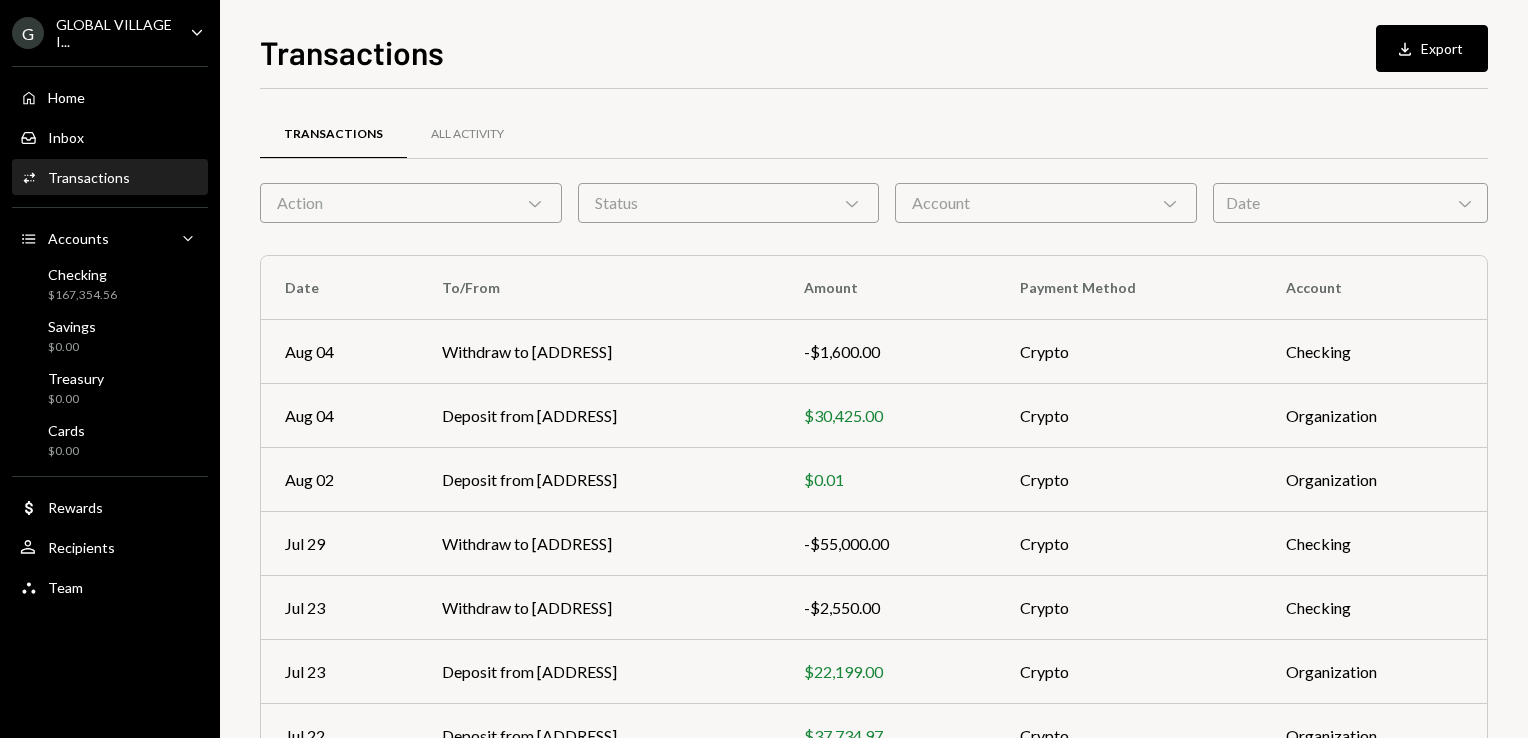 click on "Chevron Down" 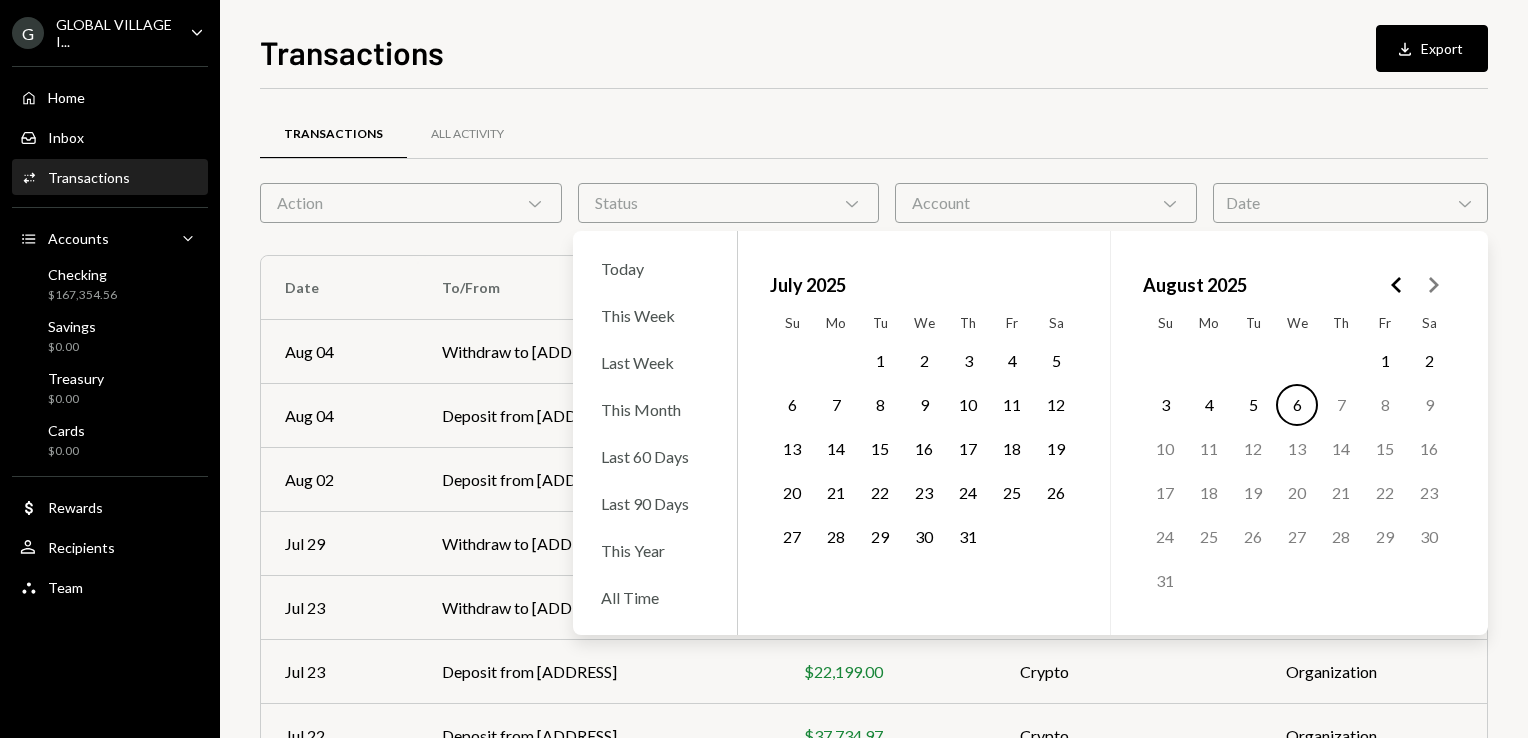 click on "1" at bounding box center [880, 361] 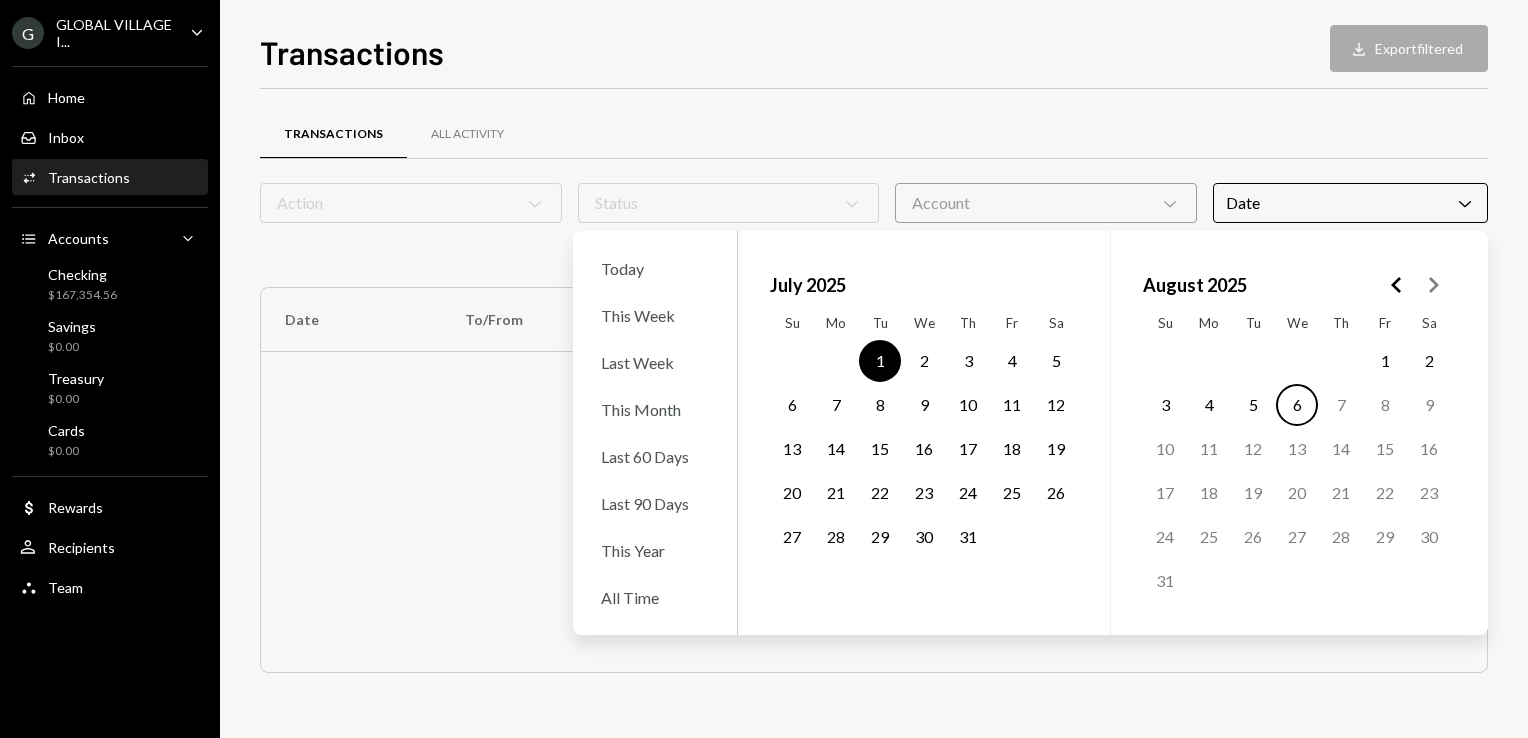 click on "31" at bounding box center (968, 537) 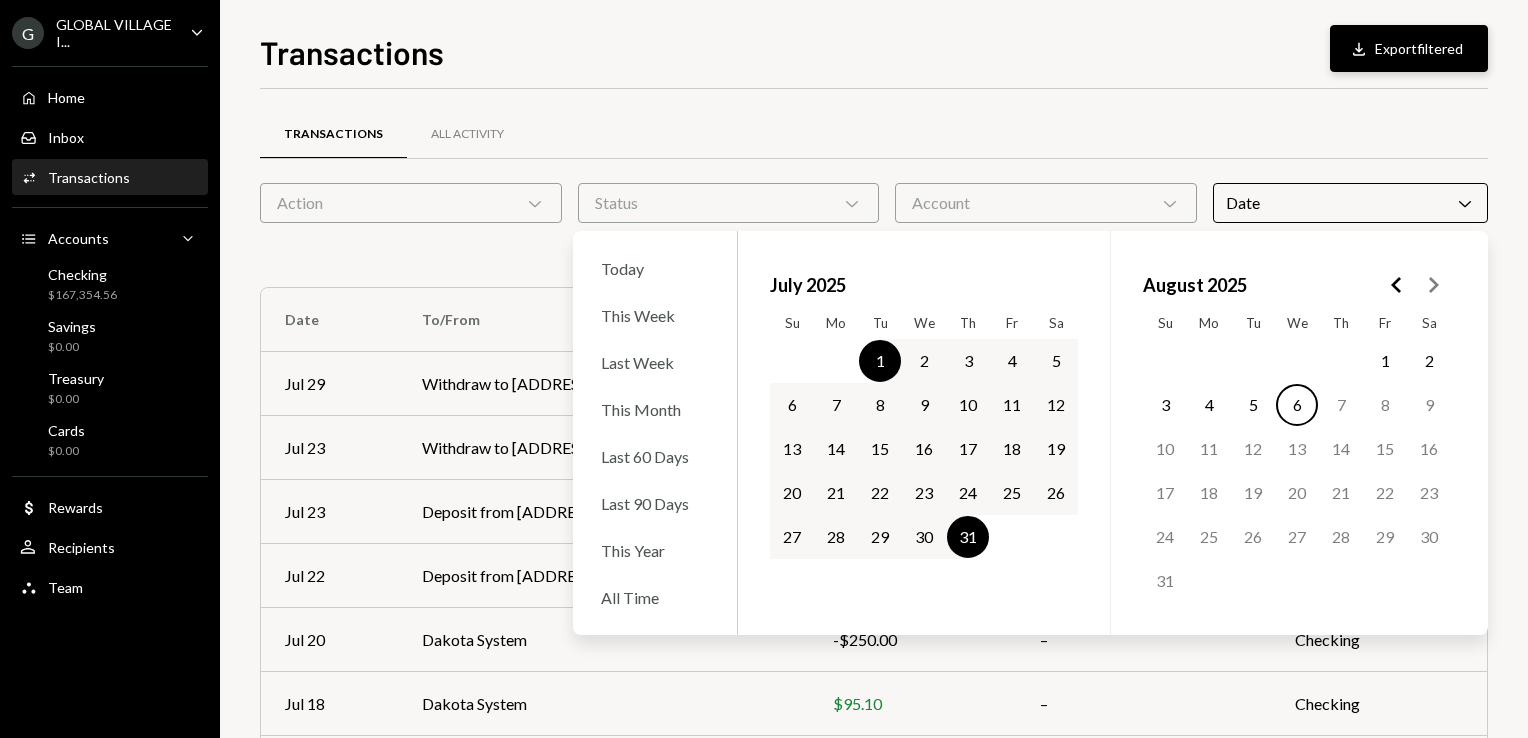 click on "Download Export  filtered" at bounding box center (1409, 48) 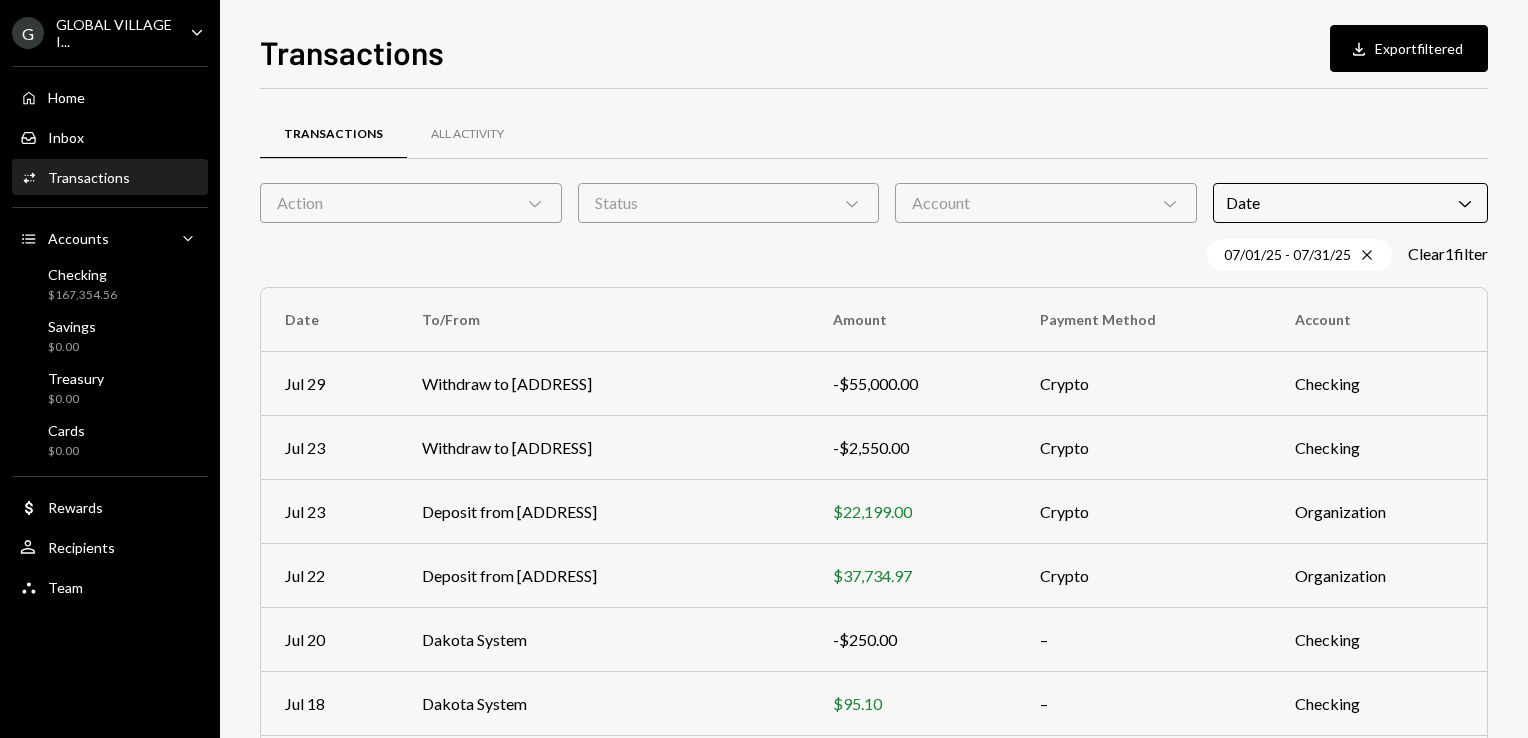 click on "Transactions Download Export  filtered" at bounding box center [874, 50] 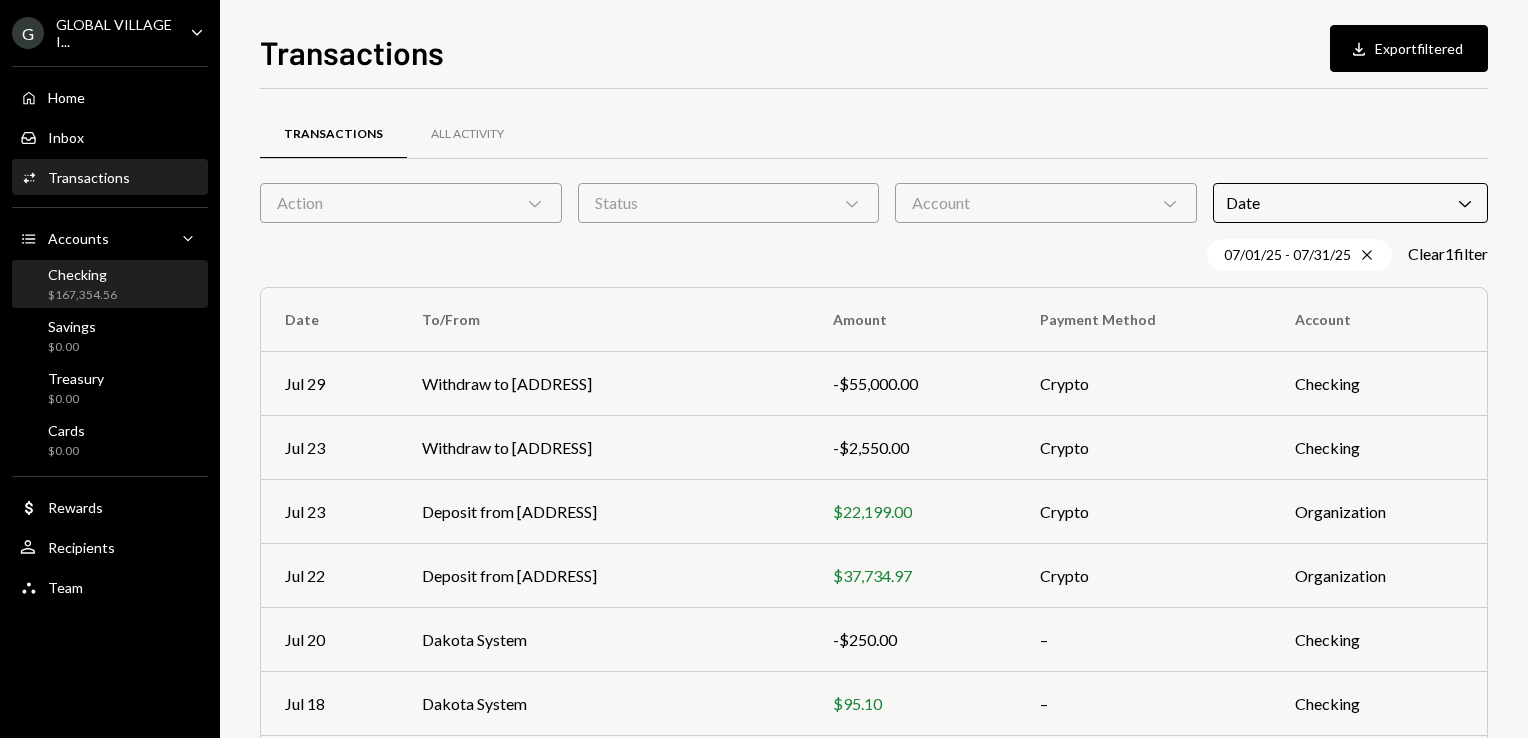 click on "Checking $167,354.56" at bounding box center (68, 285) 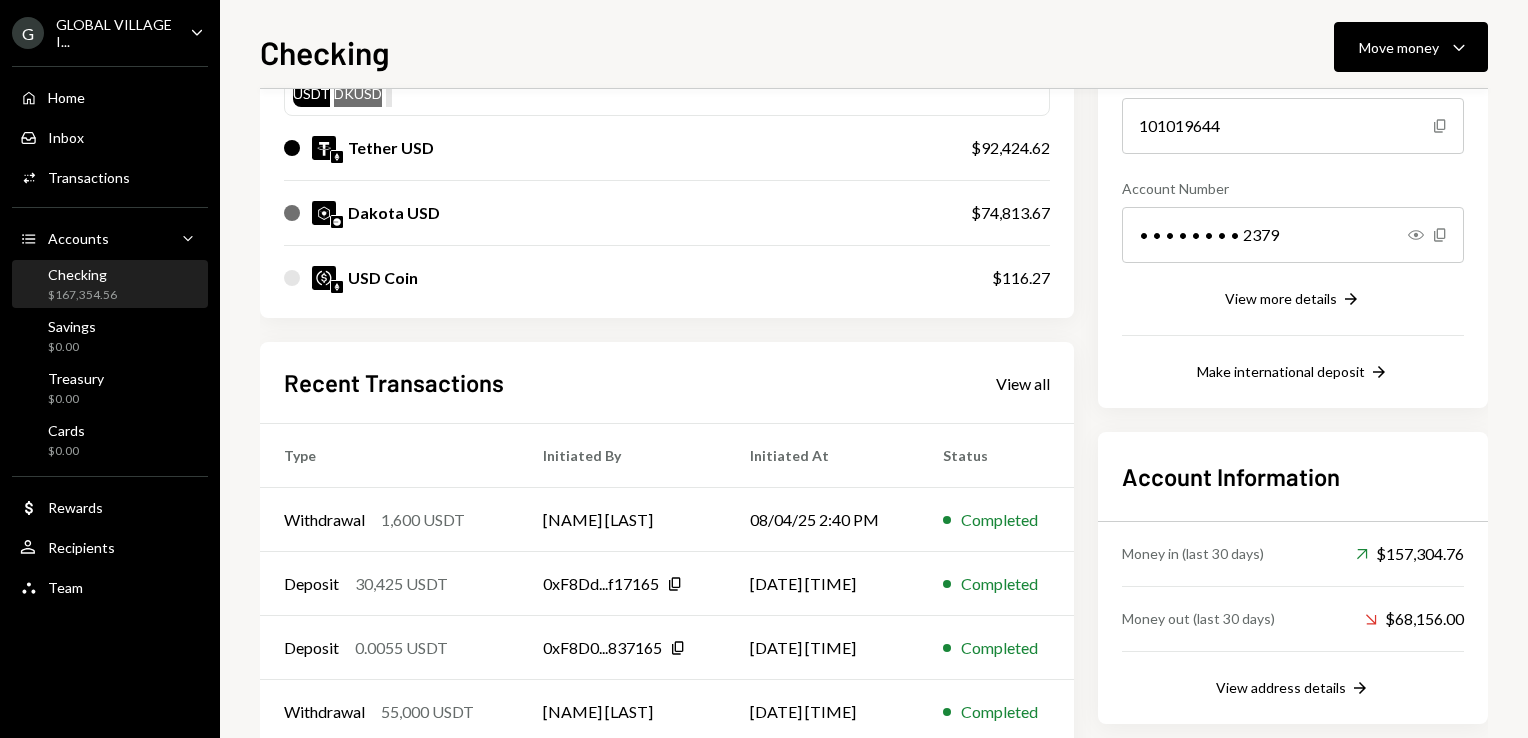 scroll, scrollTop: 240, scrollLeft: 0, axis: vertical 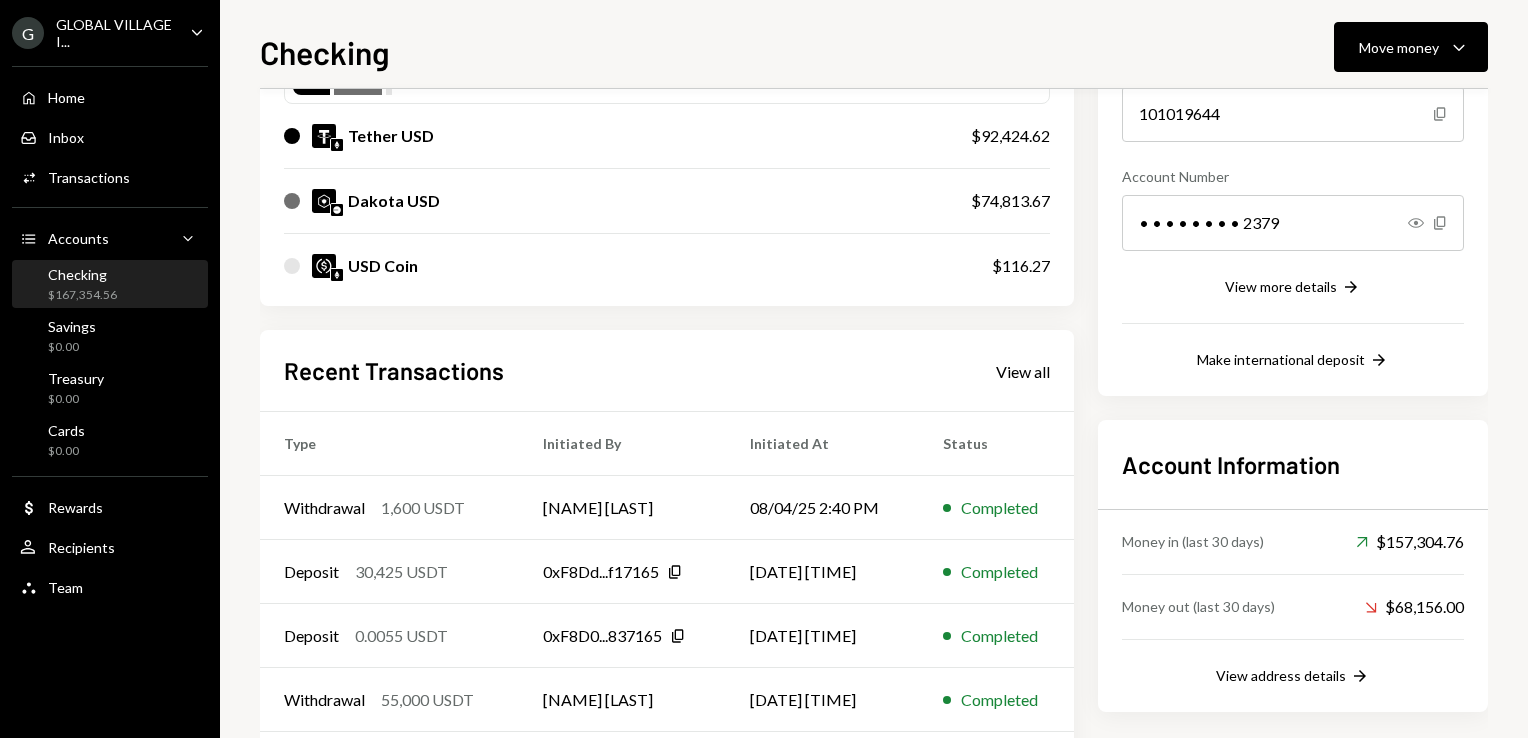 click on "Checking" at bounding box center (82, 274) 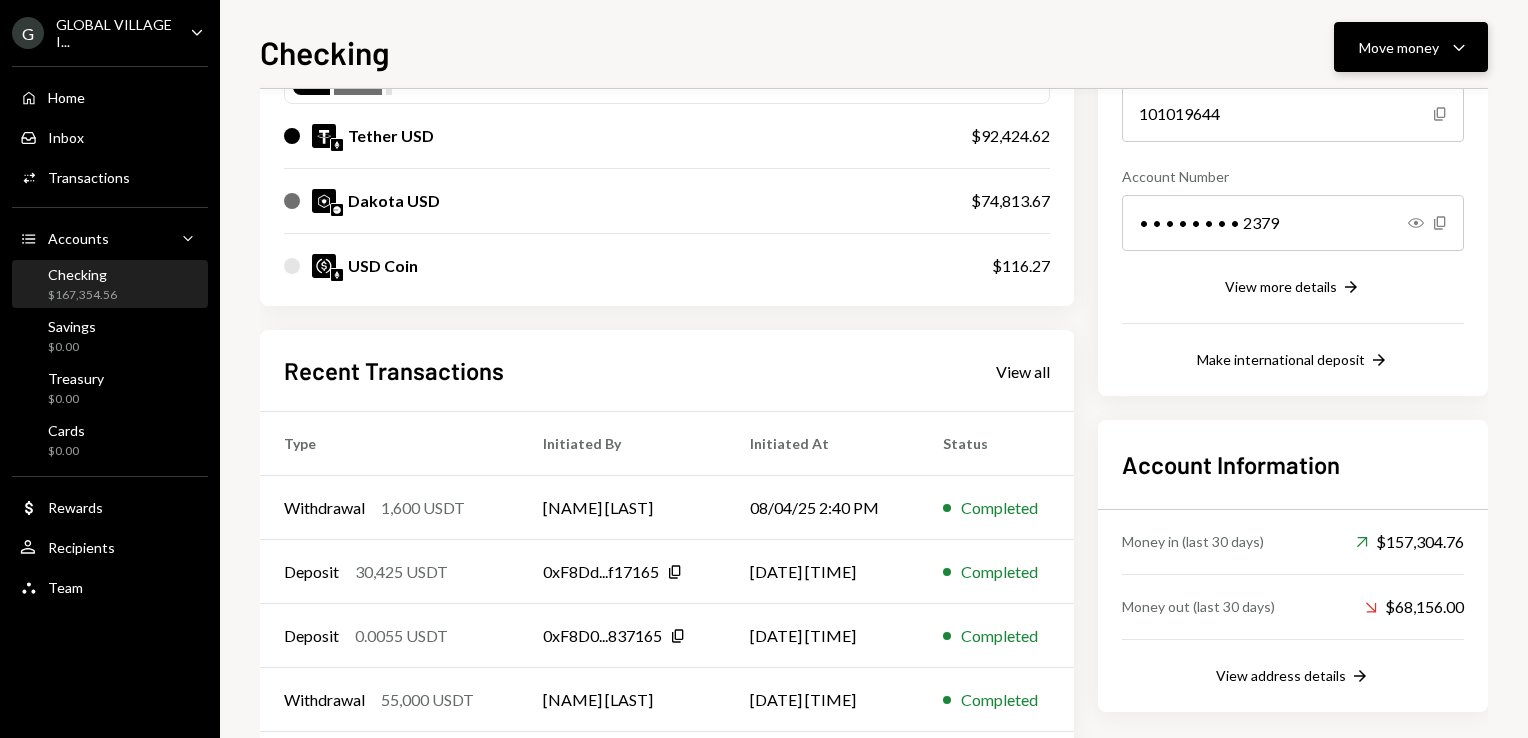 click on "Move money" at bounding box center [1399, 47] 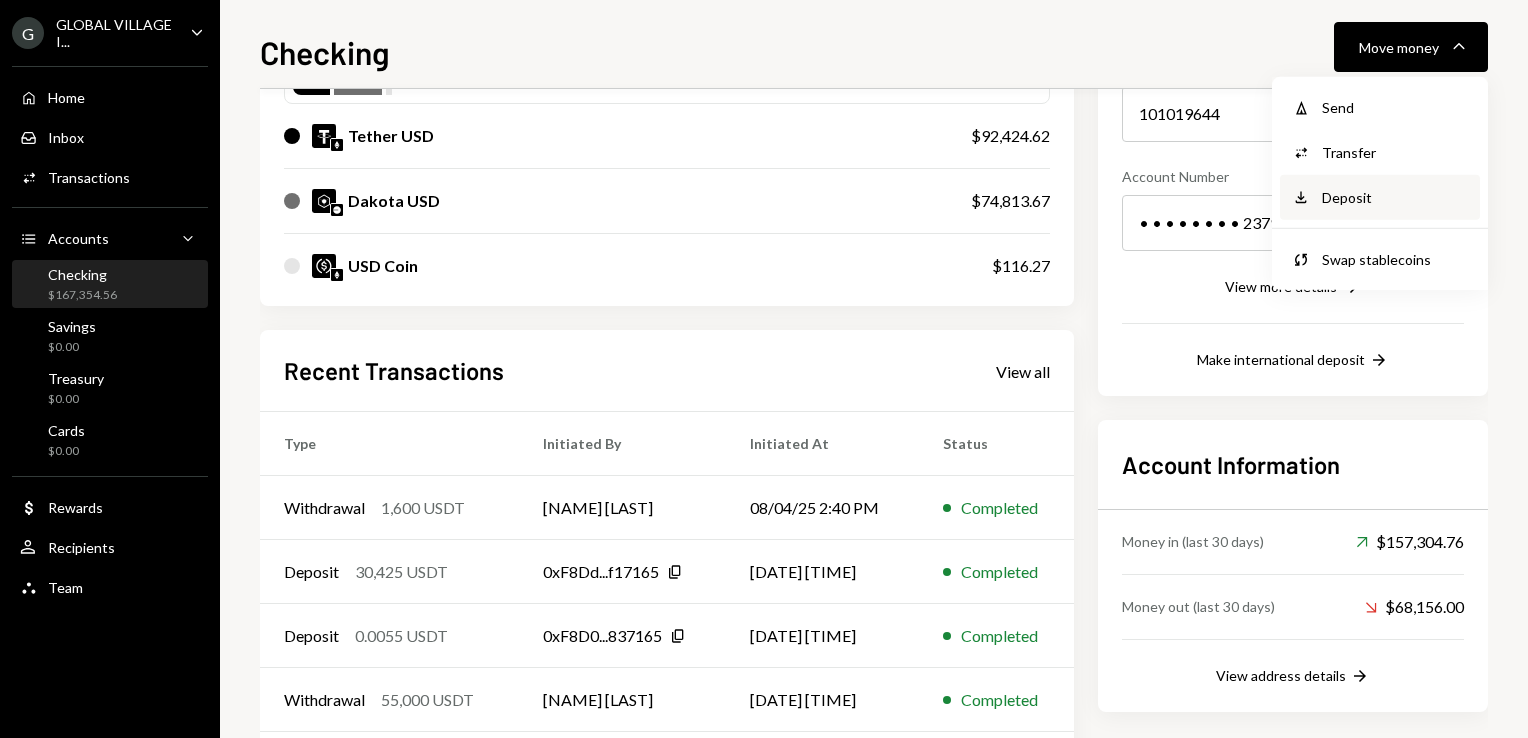 click on "Deposit" at bounding box center [1395, 197] 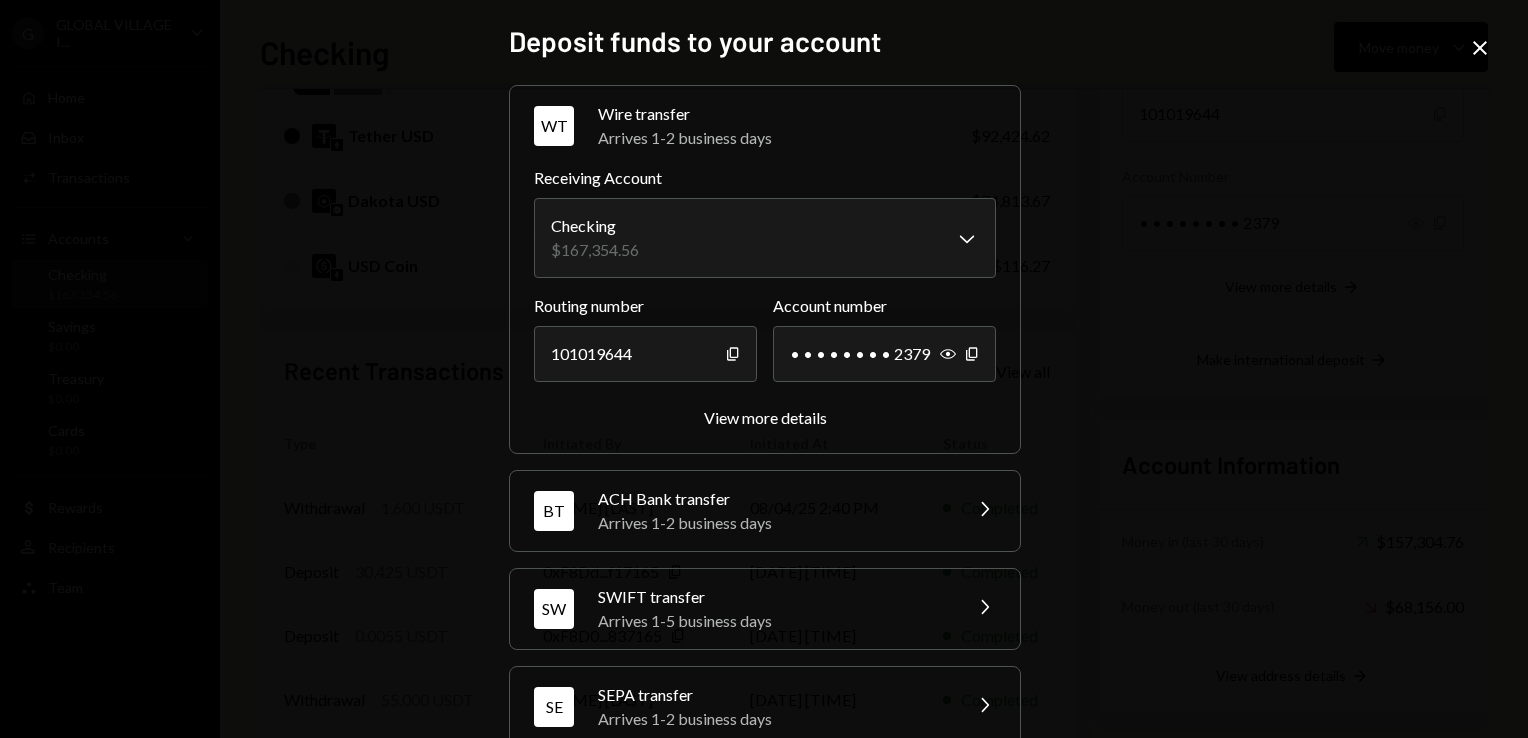 scroll, scrollTop: 136, scrollLeft: 0, axis: vertical 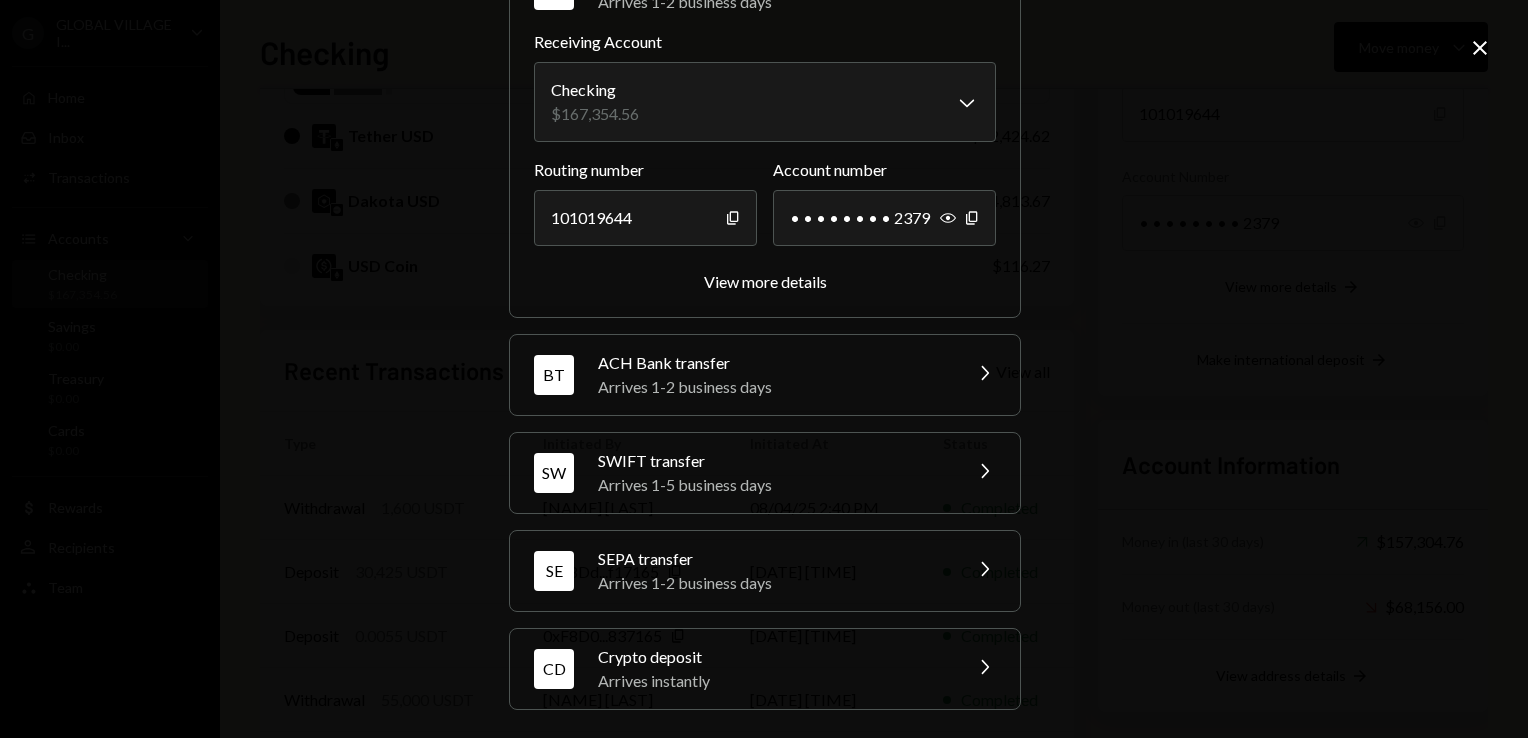 click on "Crypto deposit" at bounding box center (773, 657) 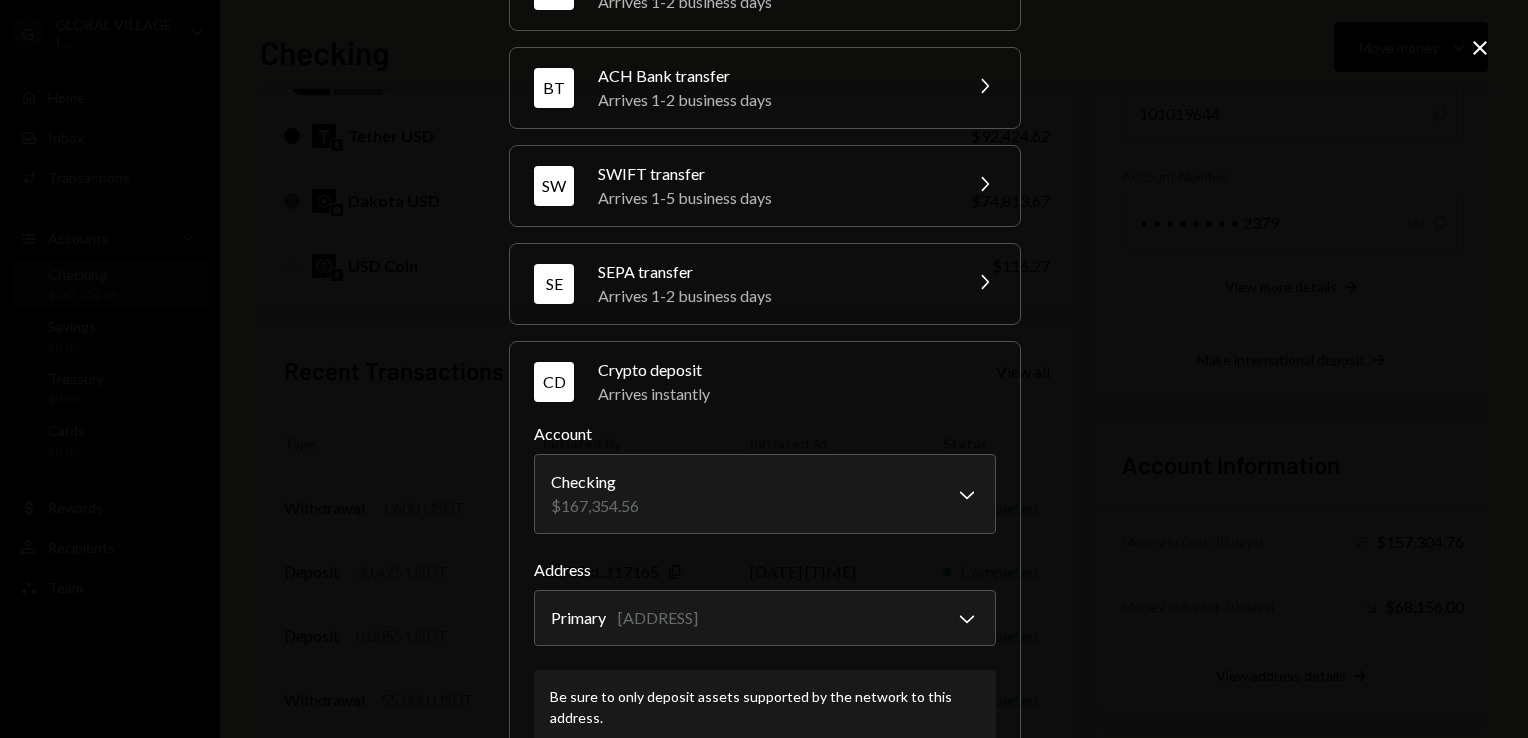 scroll, scrollTop: 264, scrollLeft: 0, axis: vertical 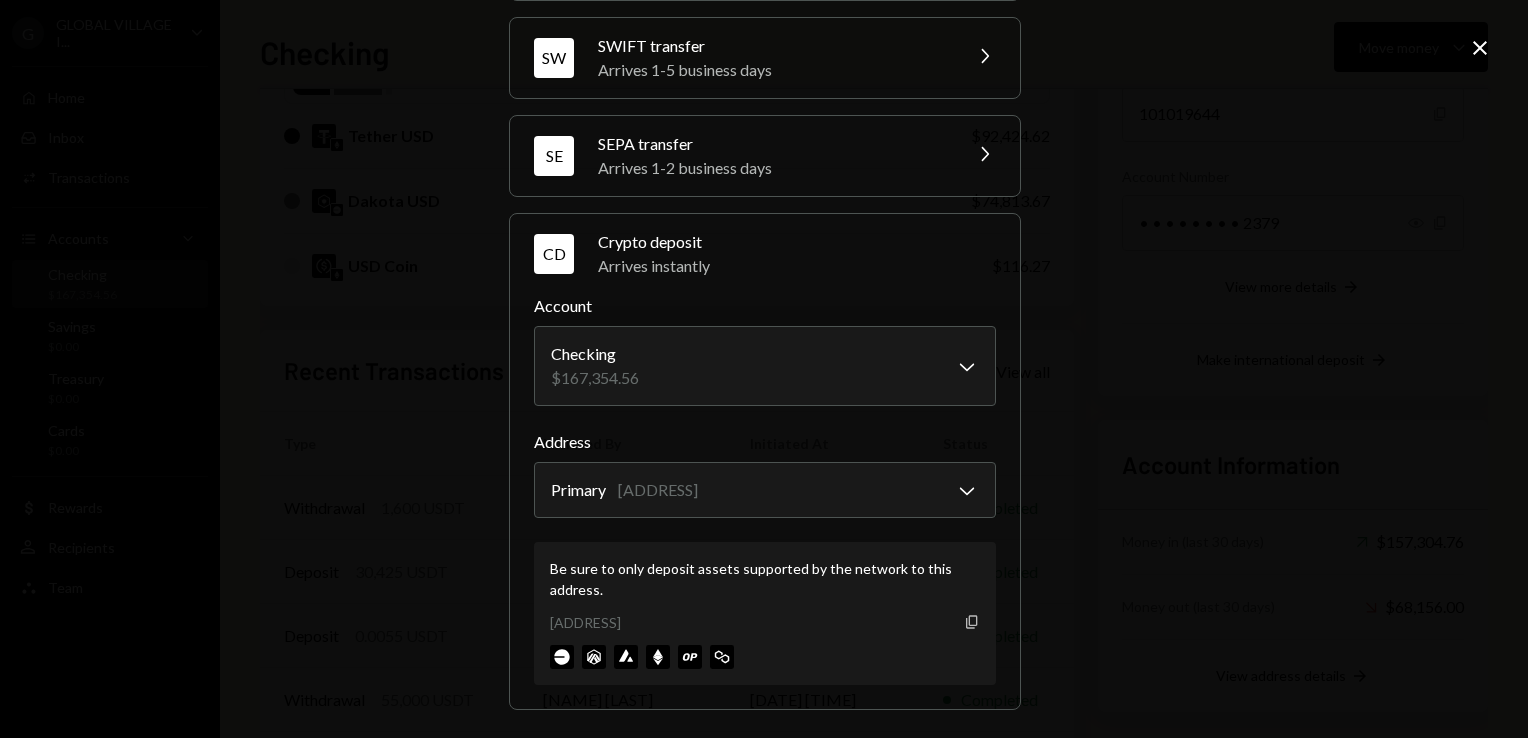 click on "Copy" 